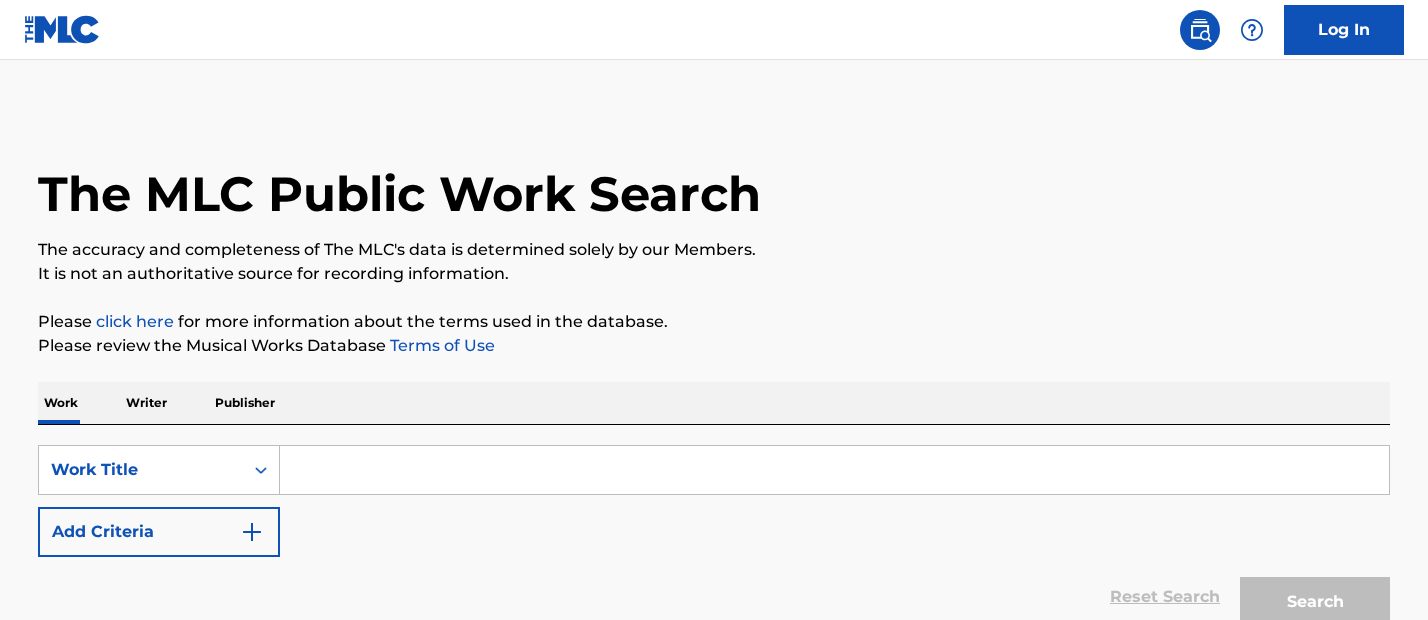 scroll, scrollTop: 0, scrollLeft: 0, axis: both 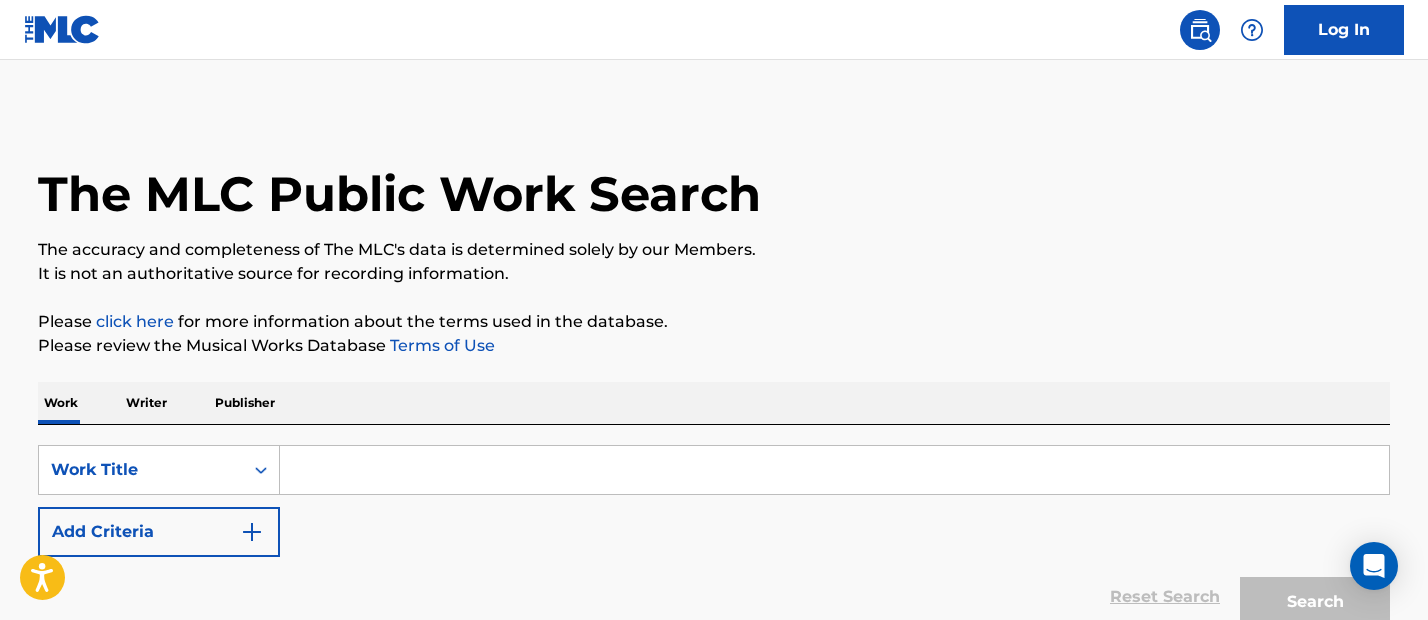 click at bounding box center [834, 470] 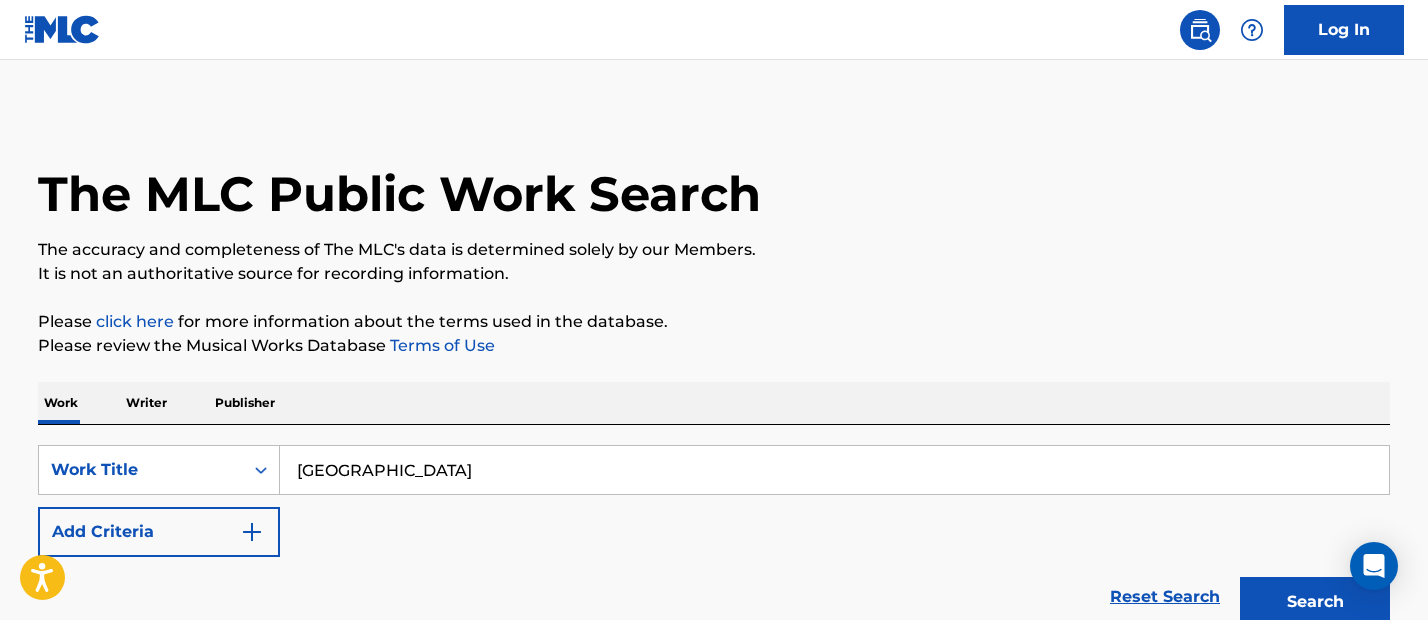 click on "Search" at bounding box center (1315, 602) 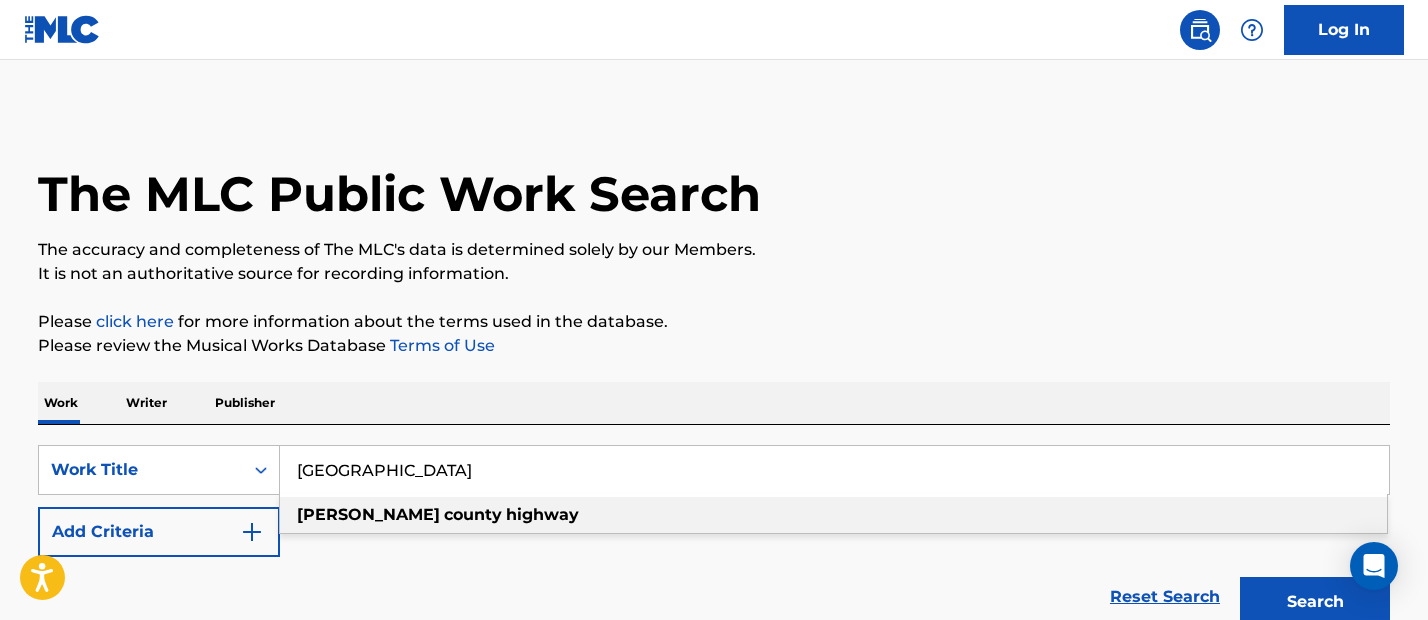 click on "county" at bounding box center [473, 514] 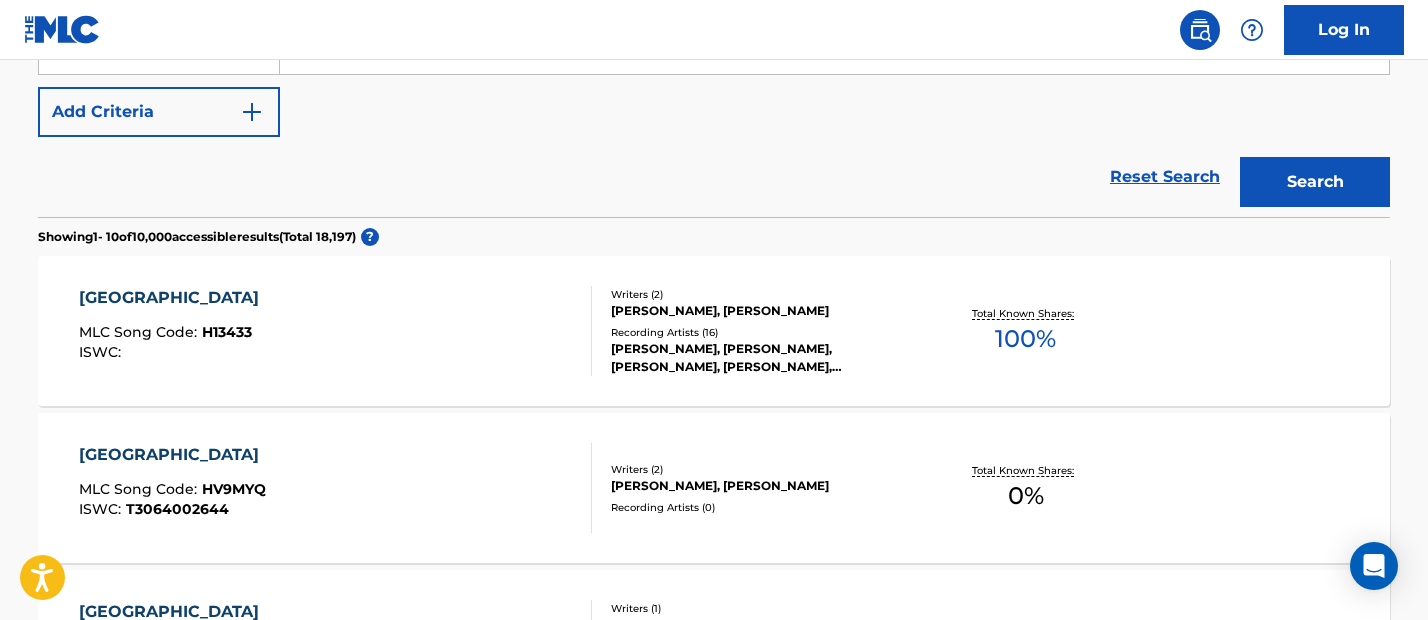 scroll, scrollTop: 420, scrollLeft: 0, axis: vertical 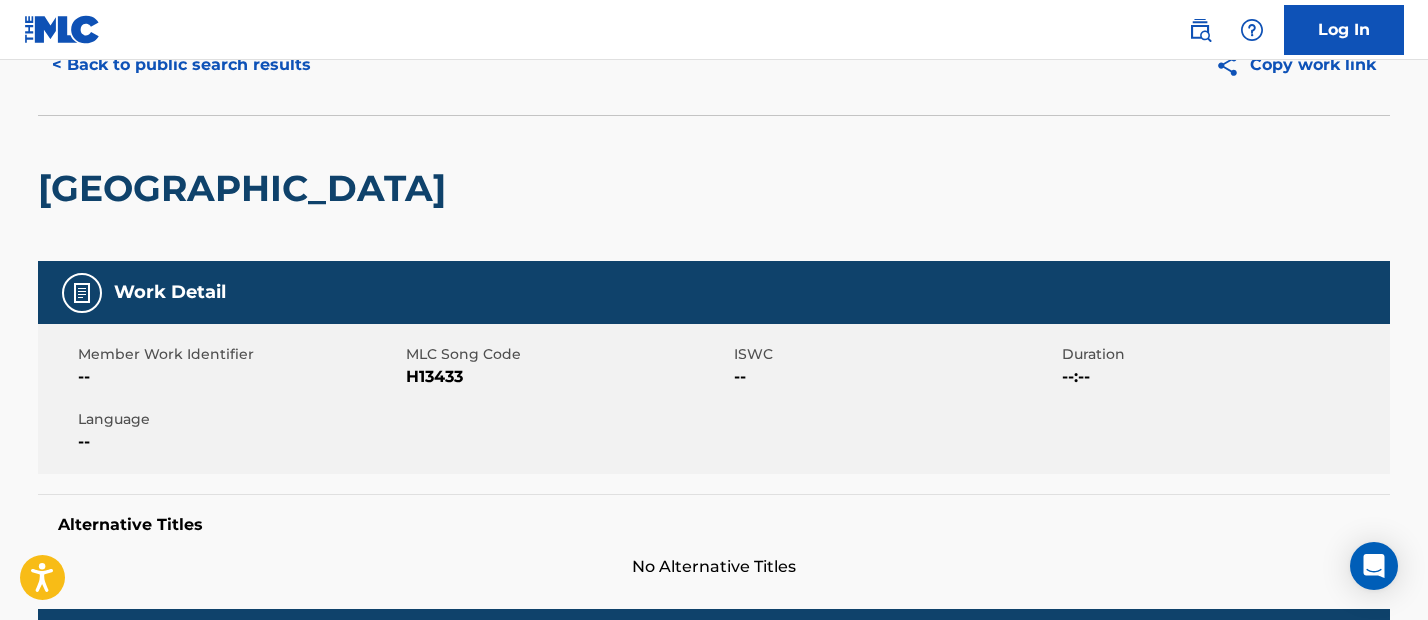 drag, startPoint x: 588, startPoint y: 192, endPoint x: -21, endPoint y: 177, distance: 609.1847 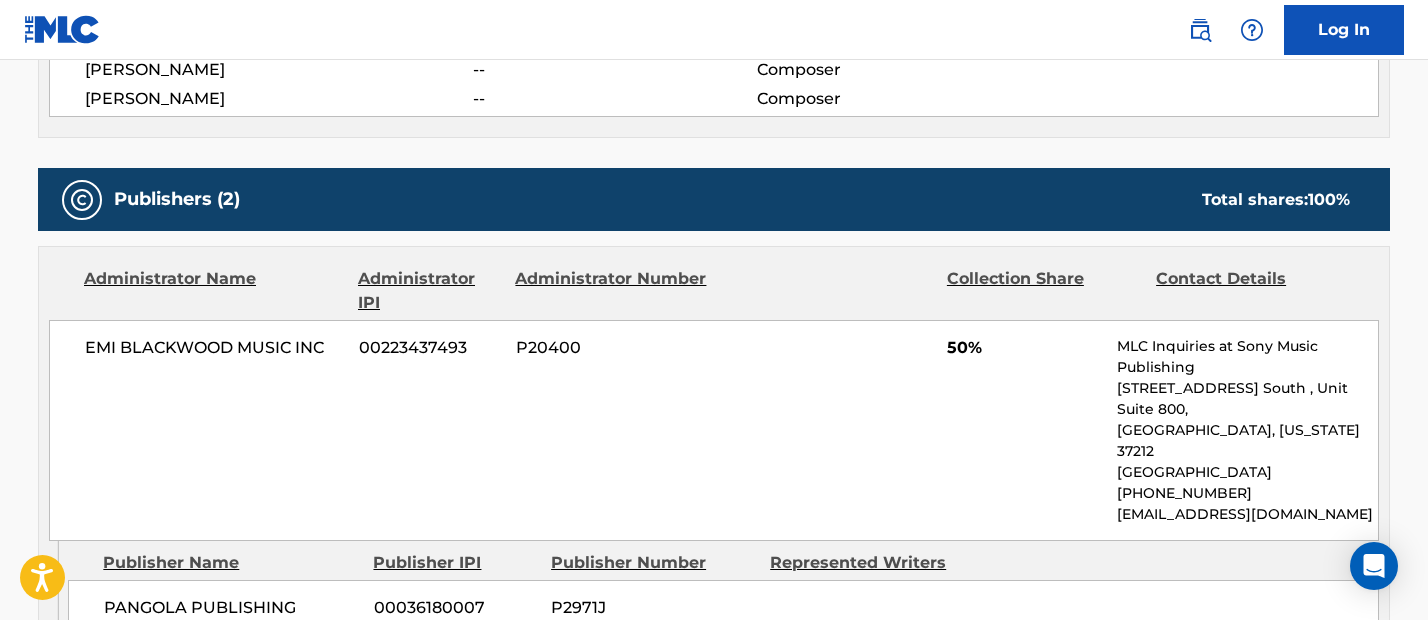 scroll, scrollTop: 0, scrollLeft: 0, axis: both 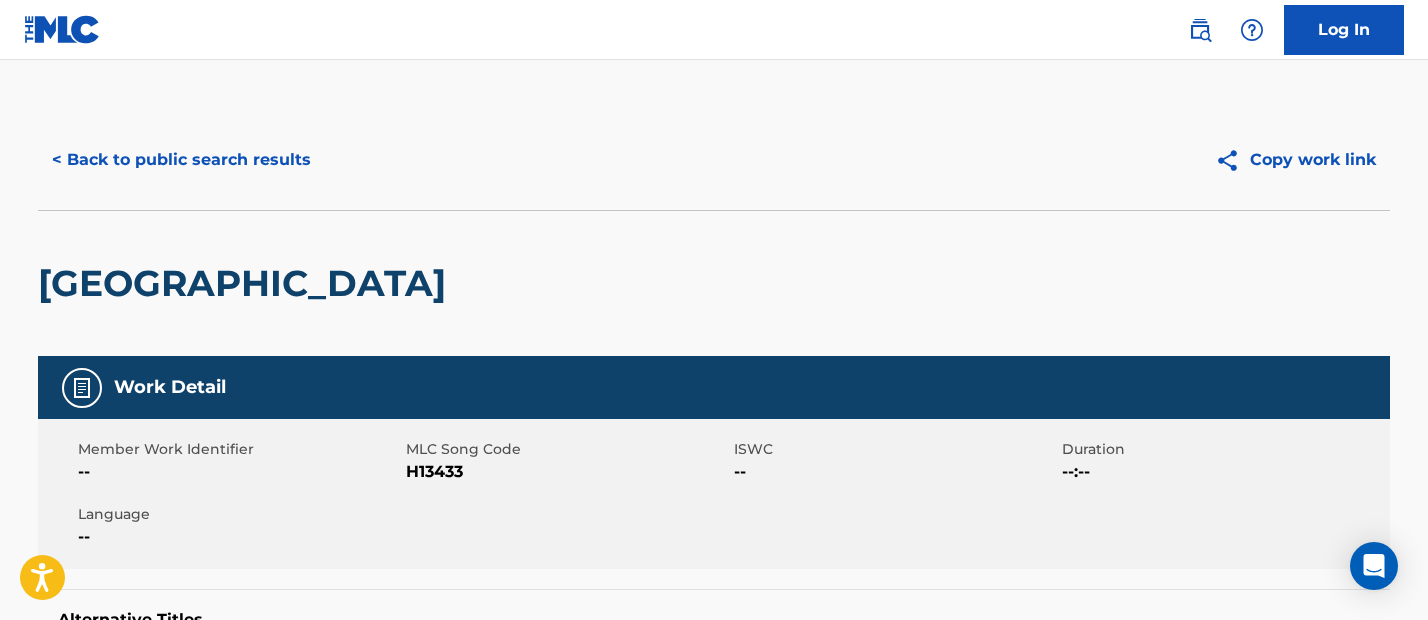 click on "< Back to public search results" at bounding box center (181, 160) 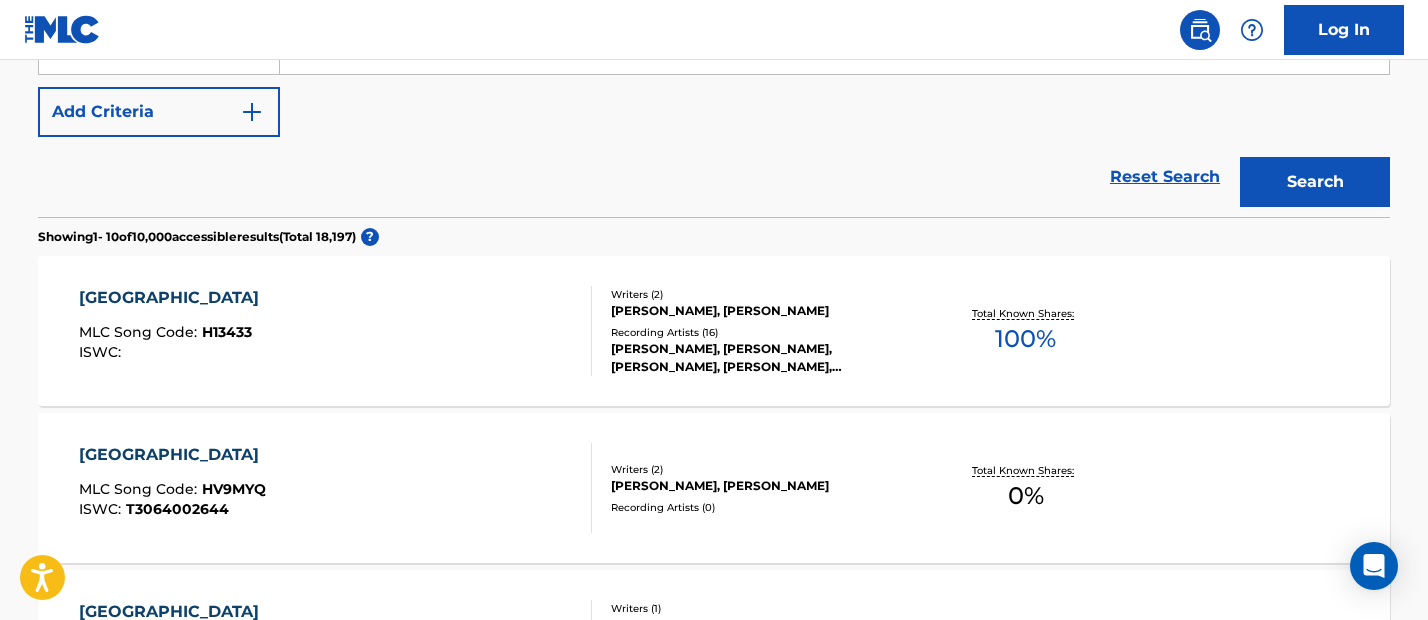 scroll, scrollTop: 0, scrollLeft: 0, axis: both 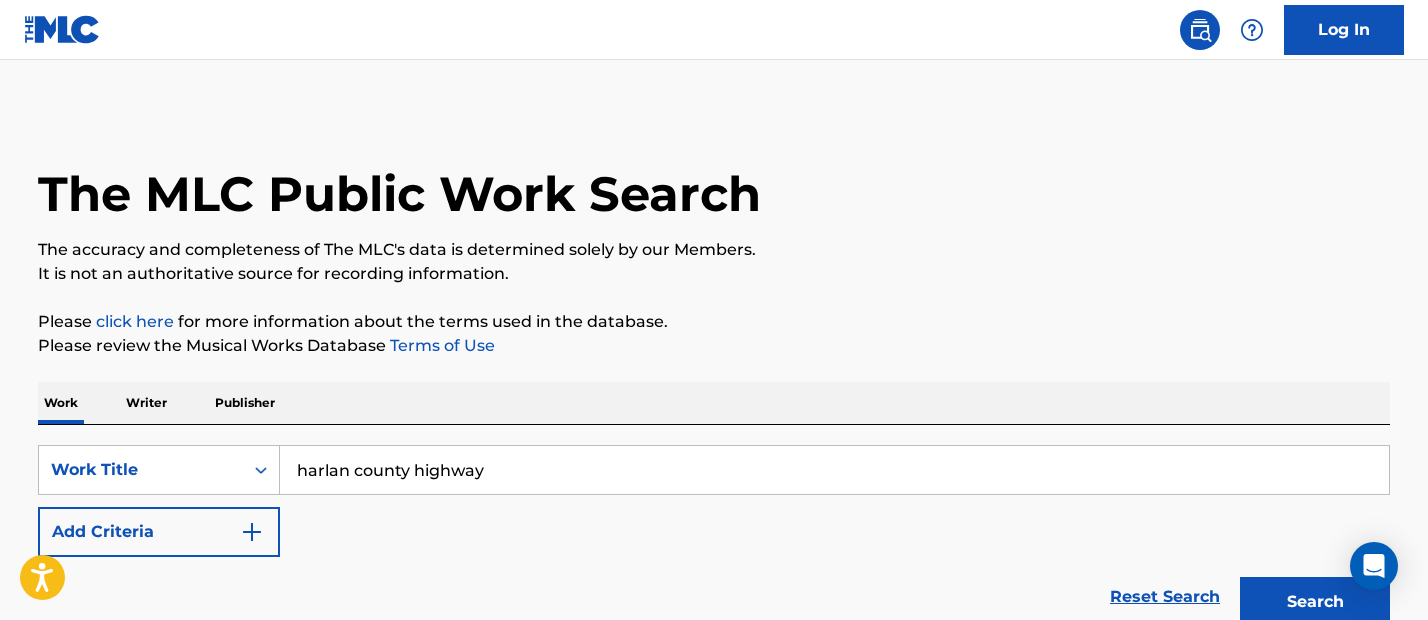 drag, startPoint x: 560, startPoint y: 466, endPoint x: 43, endPoint y: 437, distance: 517.8127 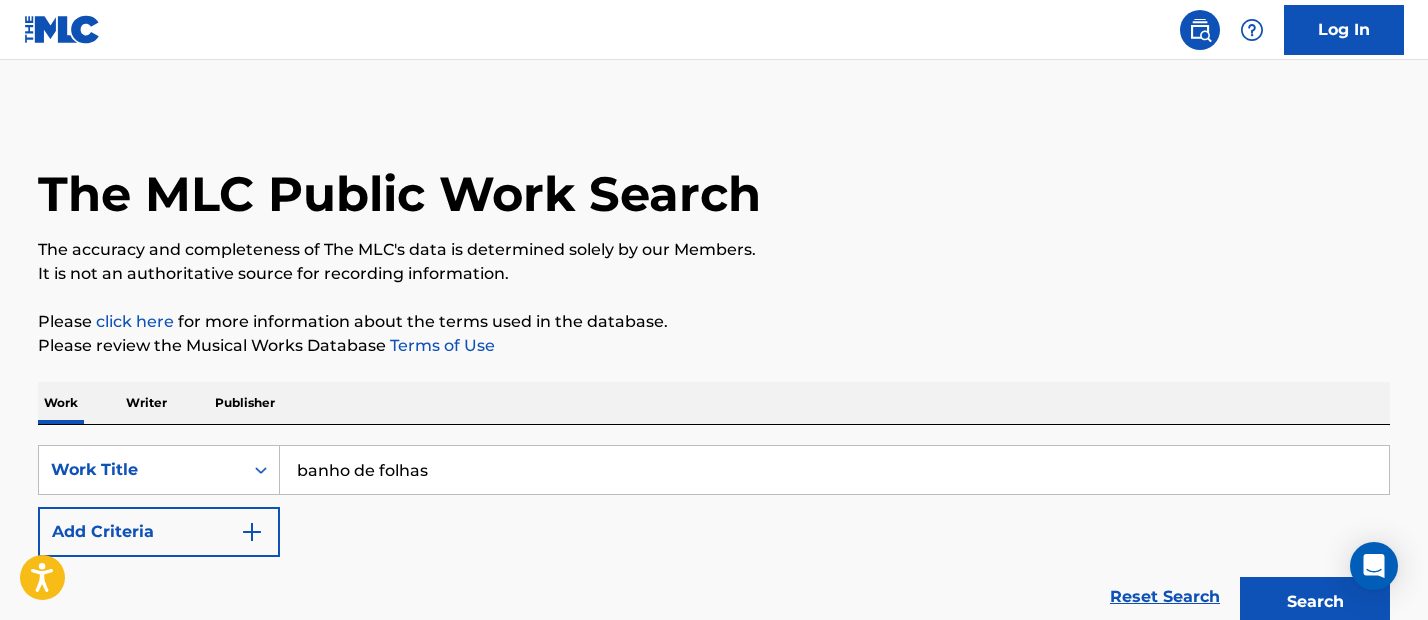 type on "banho de folhas" 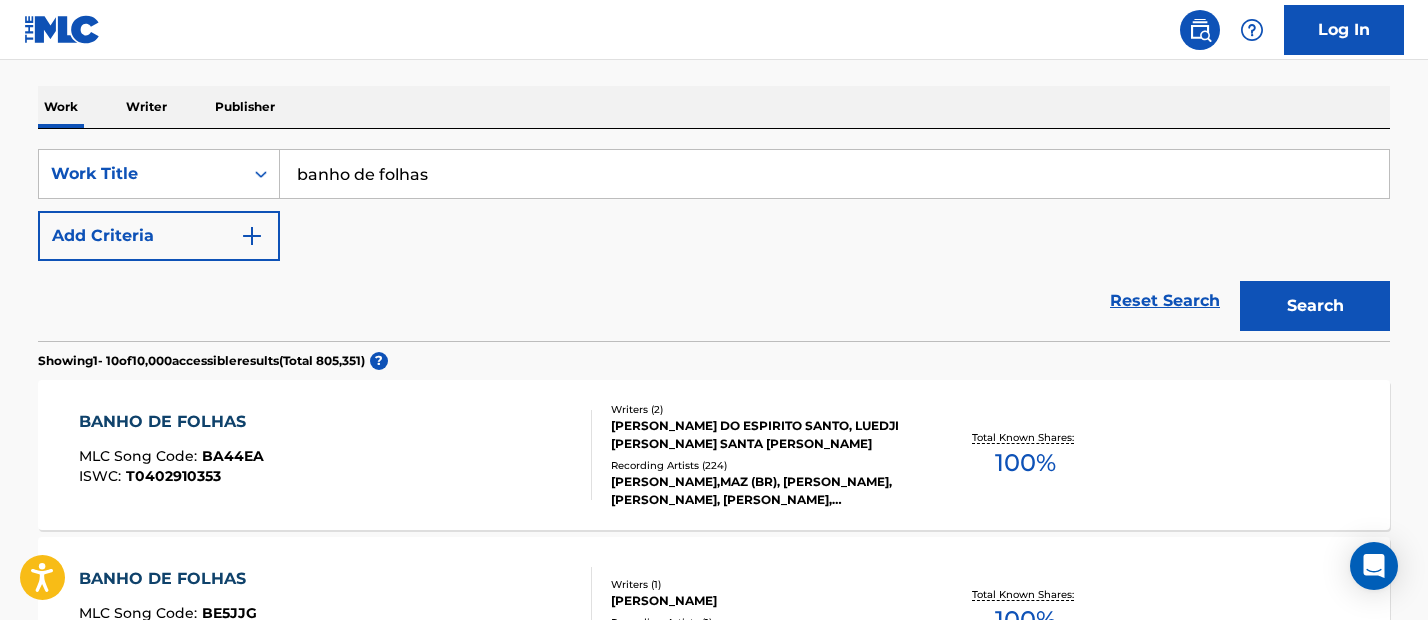 click on "Search" at bounding box center (1315, 306) 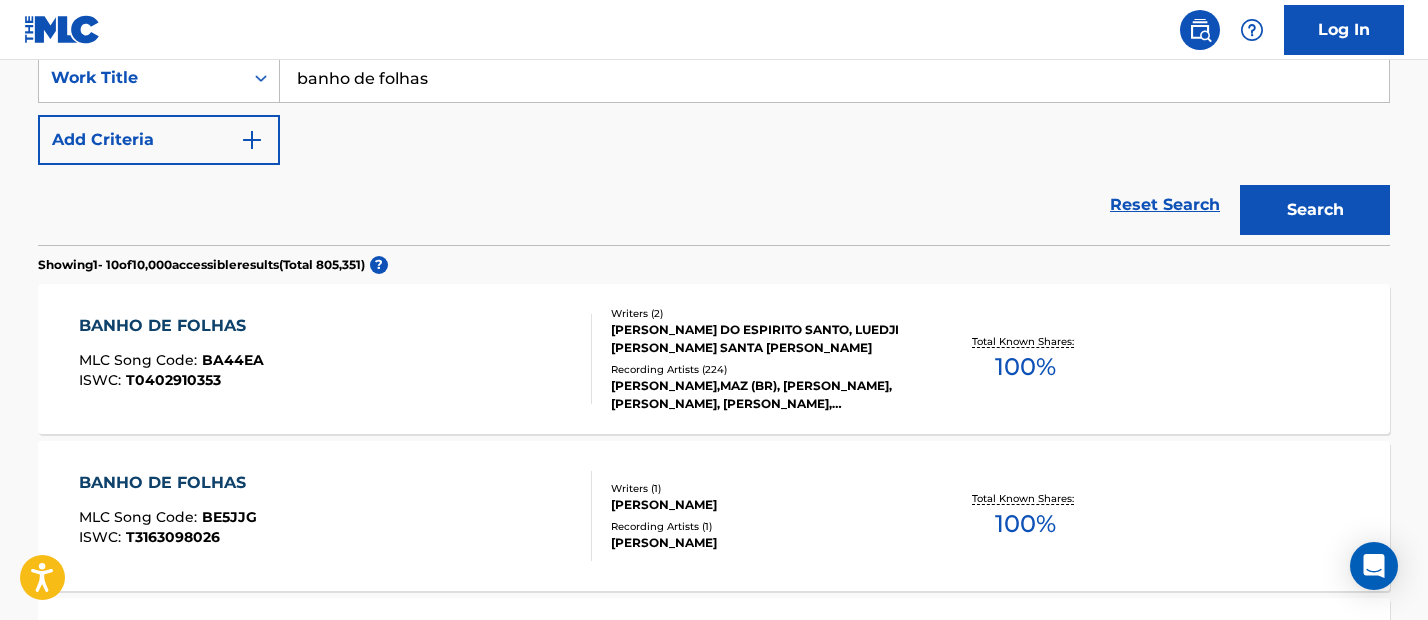 scroll, scrollTop: 376, scrollLeft: 0, axis: vertical 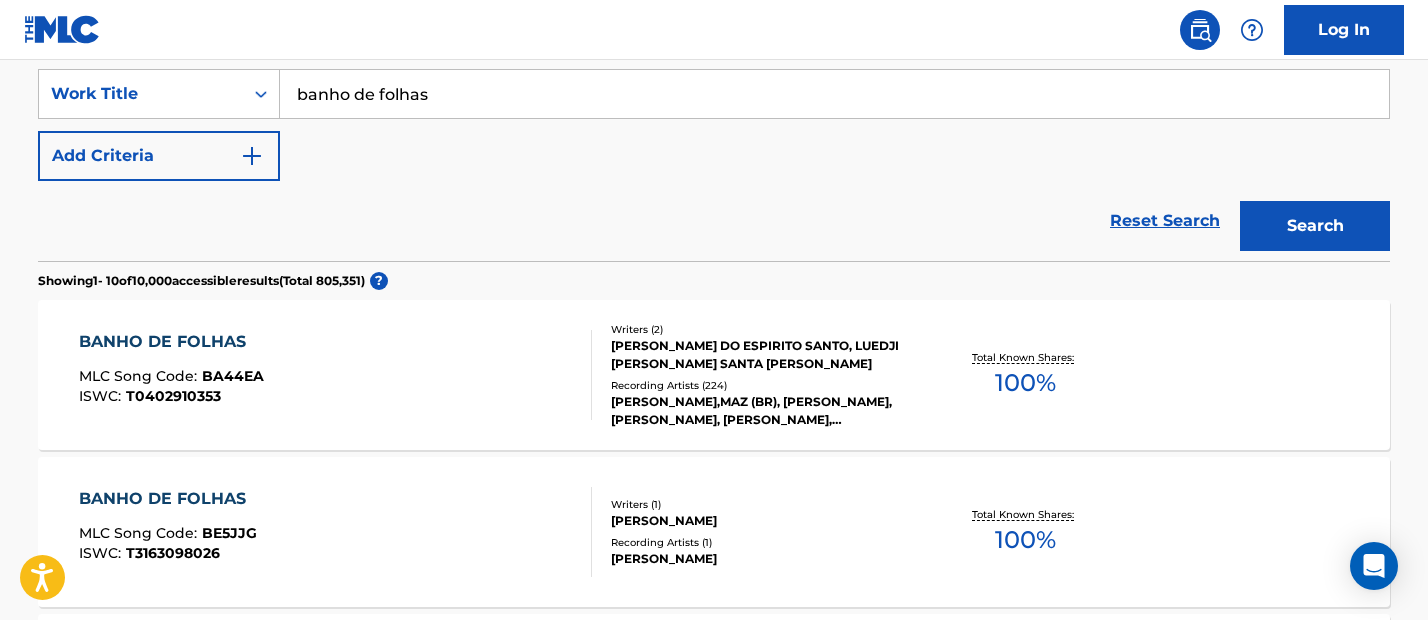 click on "BANHO DE FOLHAS MLC Song Code : BA44EA ISWC : T0402910353" at bounding box center (336, 375) 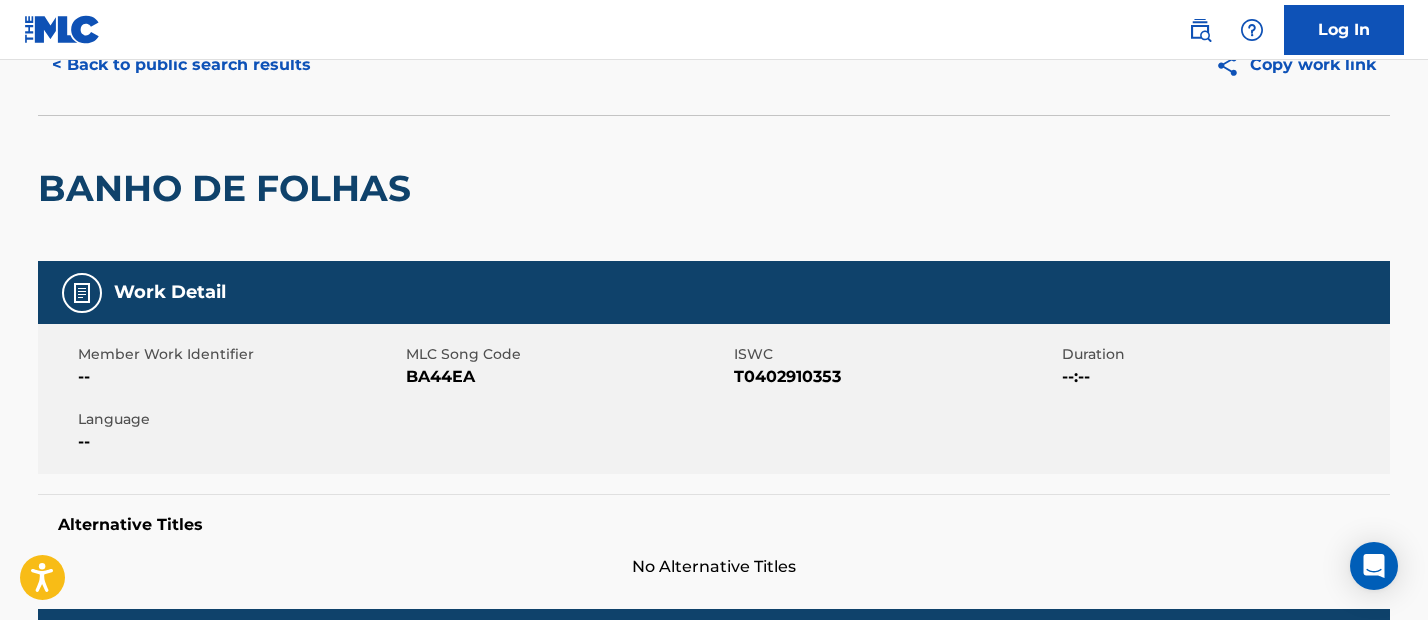 scroll, scrollTop: 103, scrollLeft: 0, axis: vertical 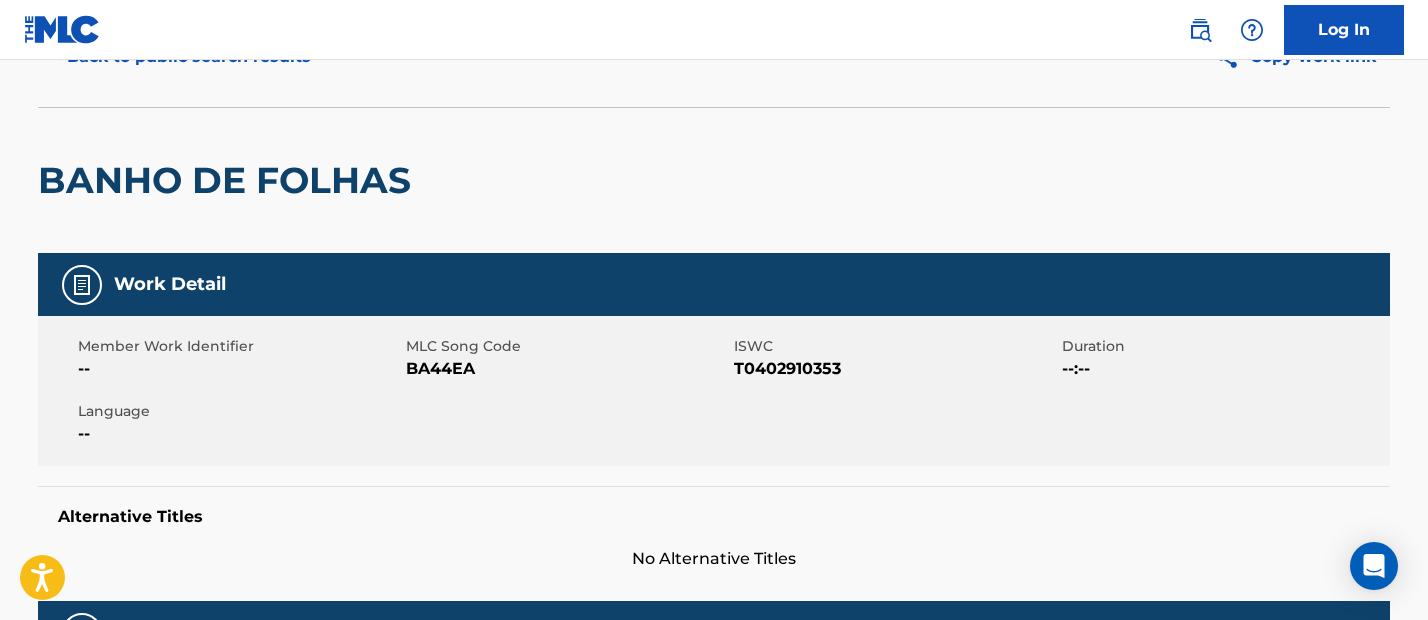 click on "< Back to public search results" at bounding box center (181, 57) 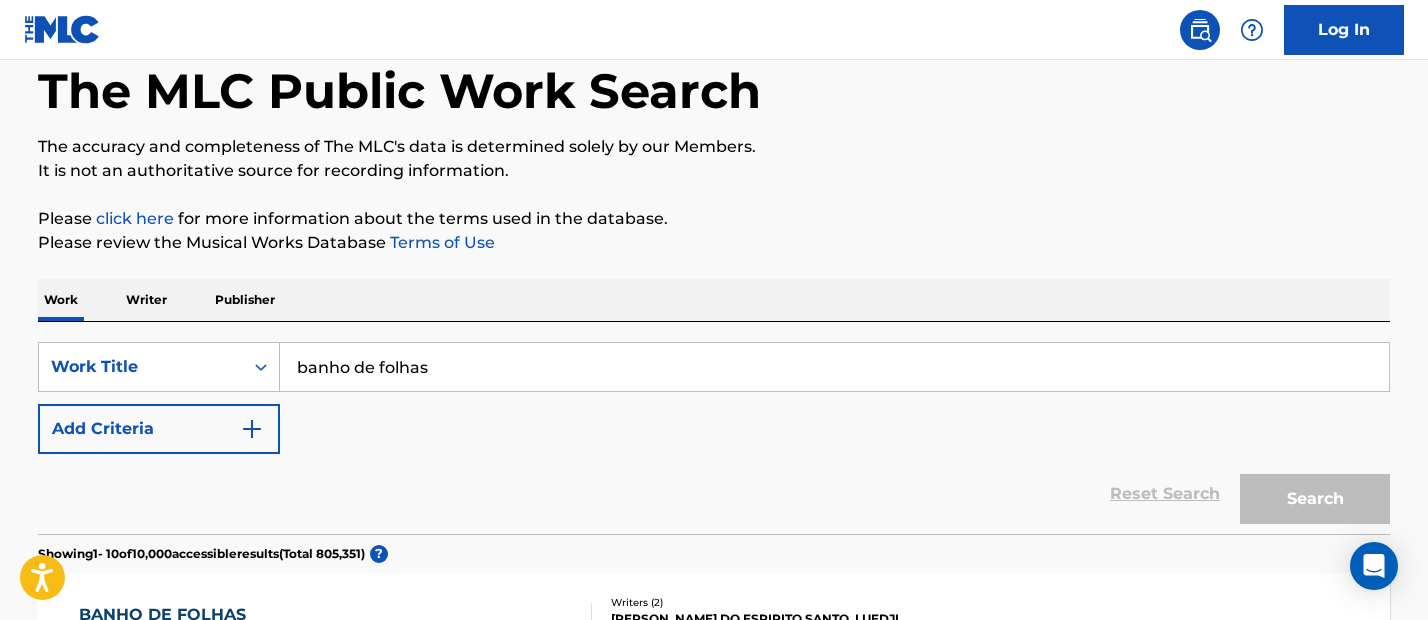 scroll, scrollTop: 376, scrollLeft: 0, axis: vertical 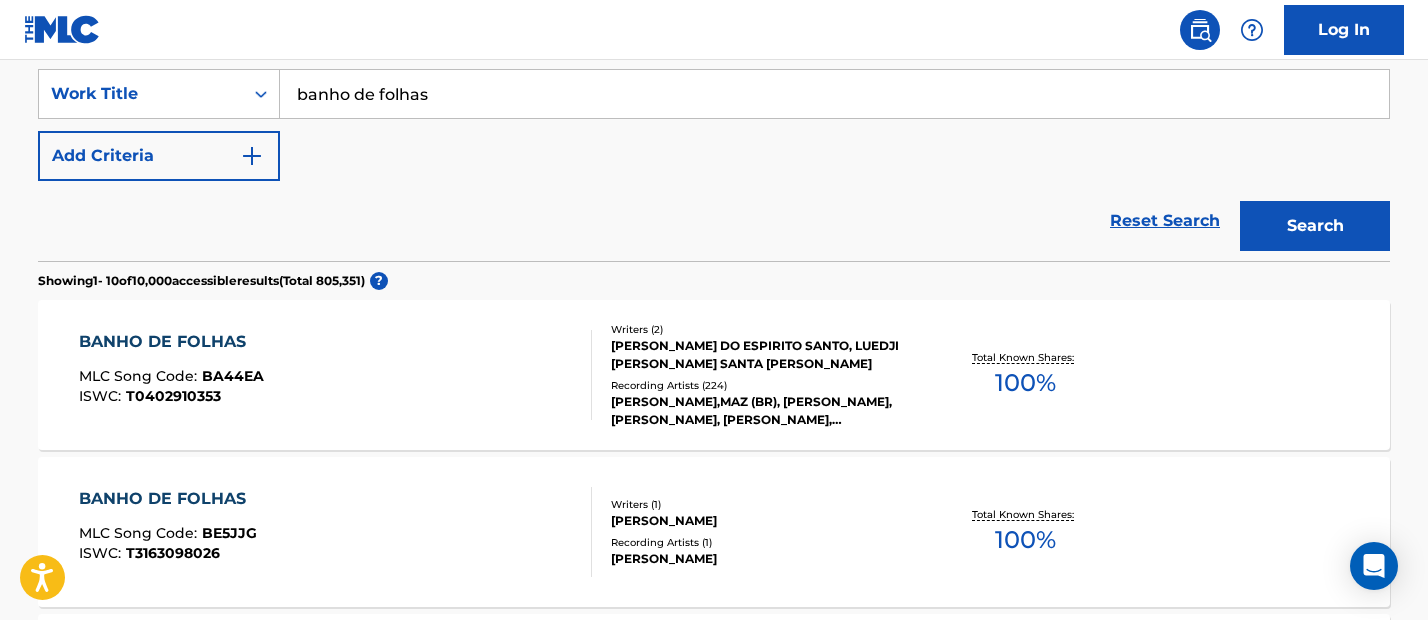 click on "BANHO DE FOLHAS MLC Song Code : BA44EA ISWC : T0402910353 Writers ( 2 ) [PERSON_NAME] DO ESPIRITO SANTO, [PERSON_NAME] [PERSON_NAME] Recording Artists ( 224 ) [PERSON_NAME],MAZ (BR), [PERSON_NAME], [PERSON_NAME], [PERSON_NAME], [PERSON_NAME] Total Known Shares: 100 %" at bounding box center [714, 375] 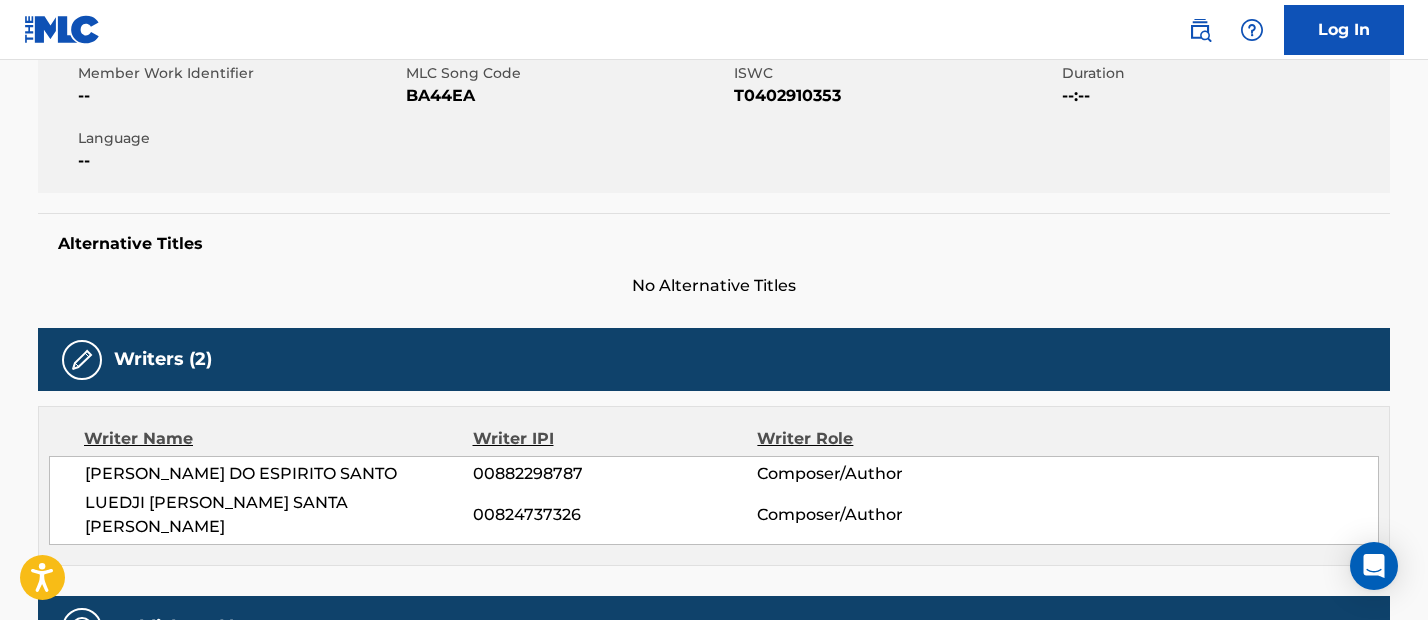 scroll, scrollTop: 0, scrollLeft: 0, axis: both 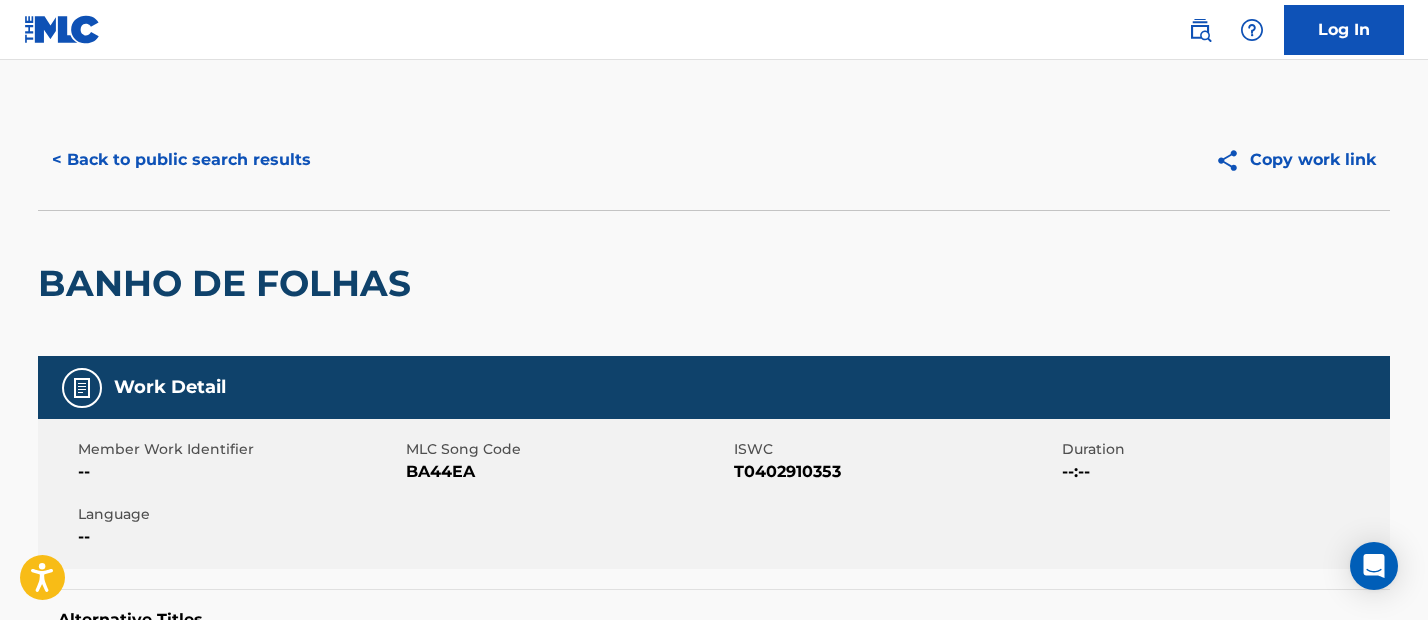 click on "< Back to public search results" at bounding box center (181, 160) 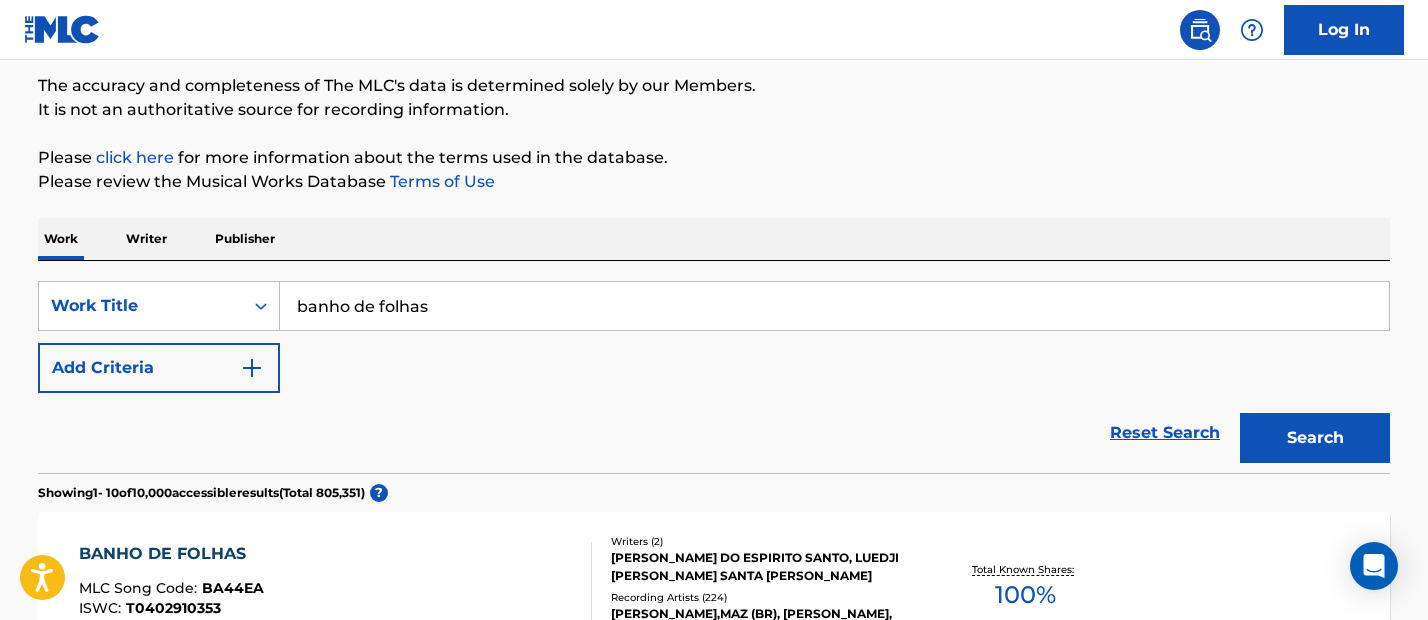 scroll, scrollTop: 0, scrollLeft: 0, axis: both 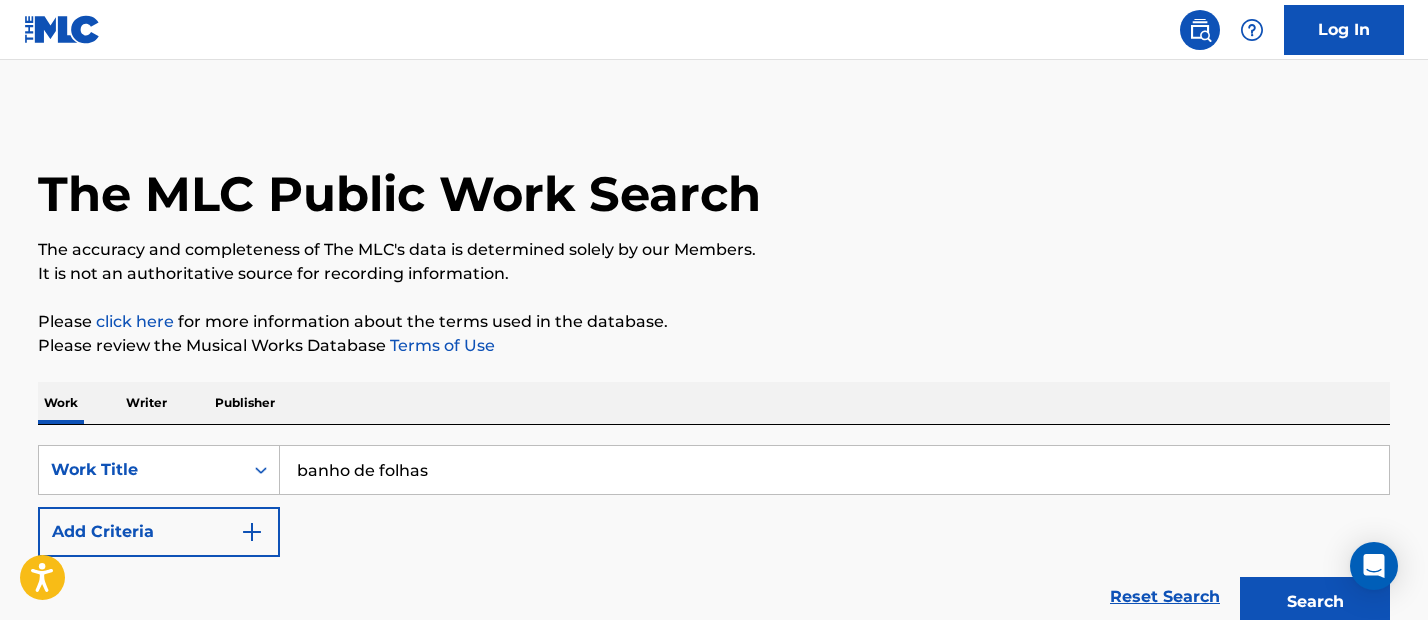 click on "Add Criteria" at bounding box center [159, 532] 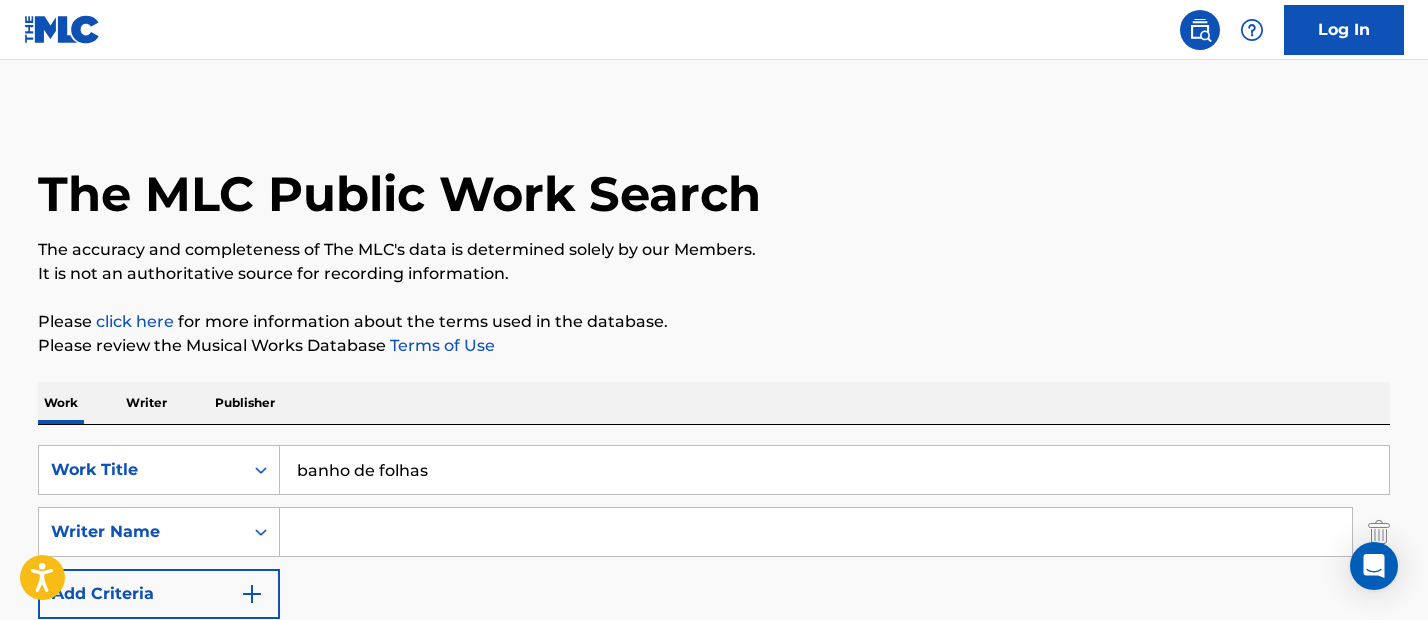 click at bounding box center [816, 532] 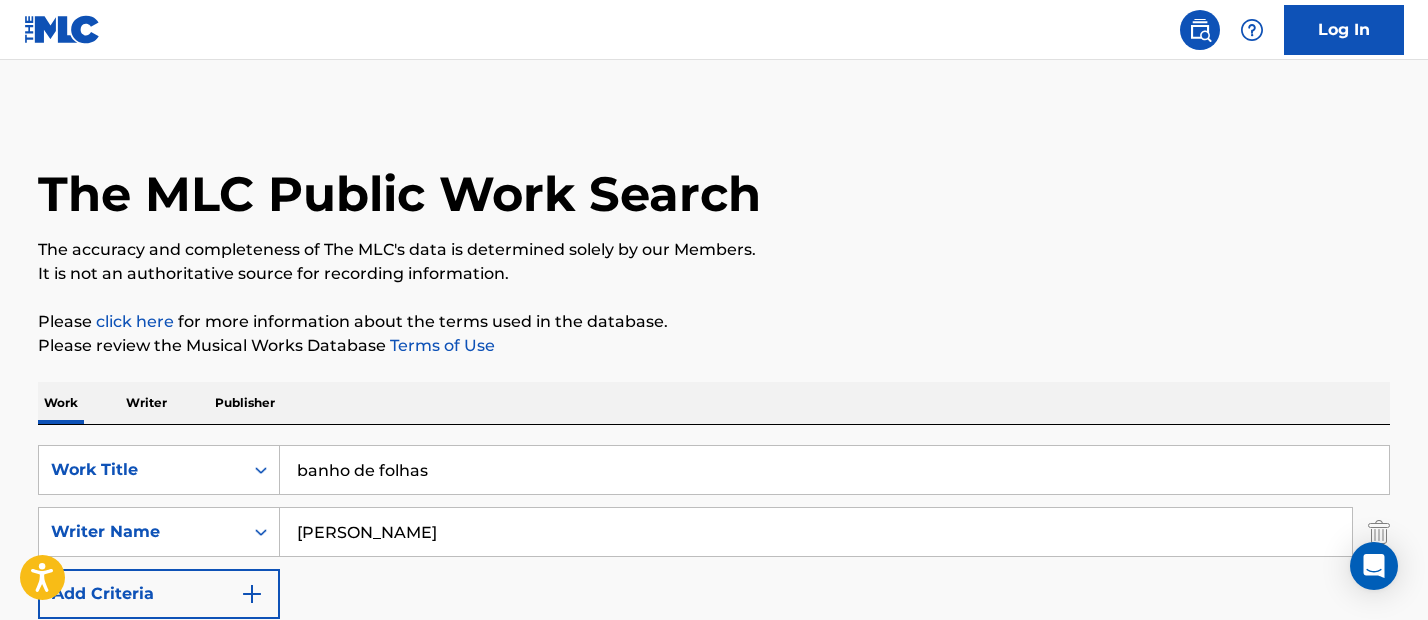 type on "[PERSON_NAME]" 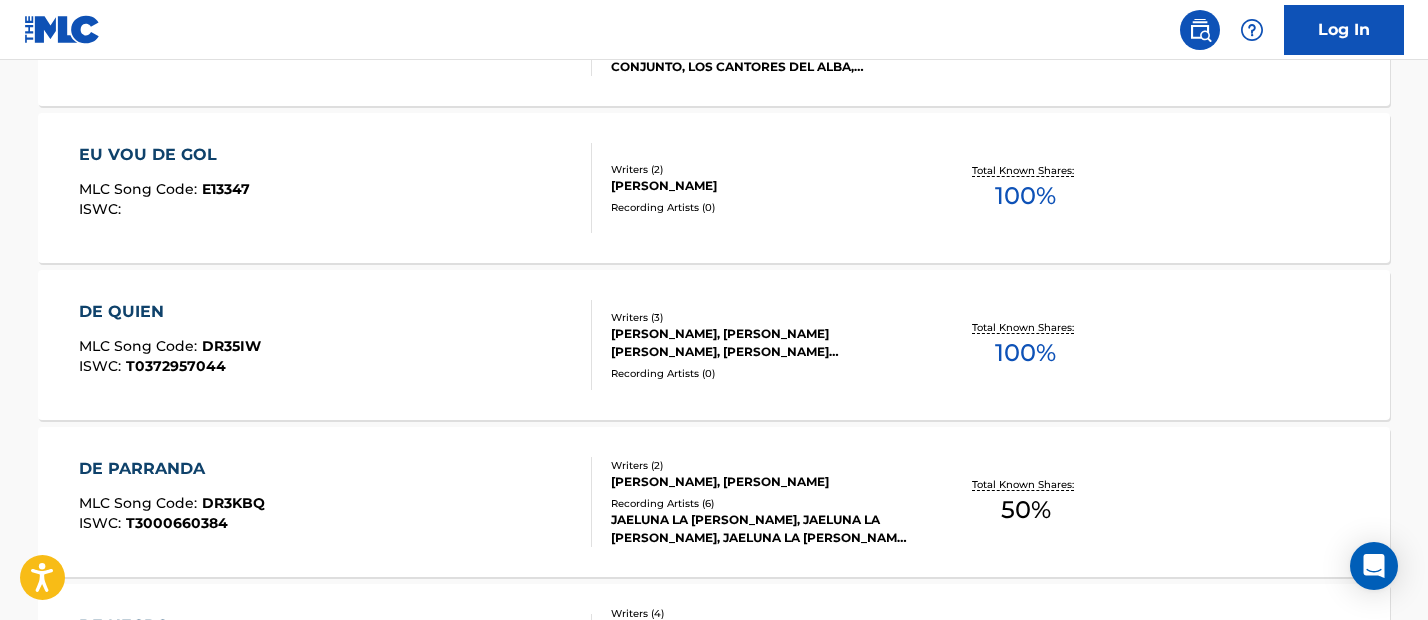 scroll, scrollTop: 1889, scrollLeft: 0, axis: vertical 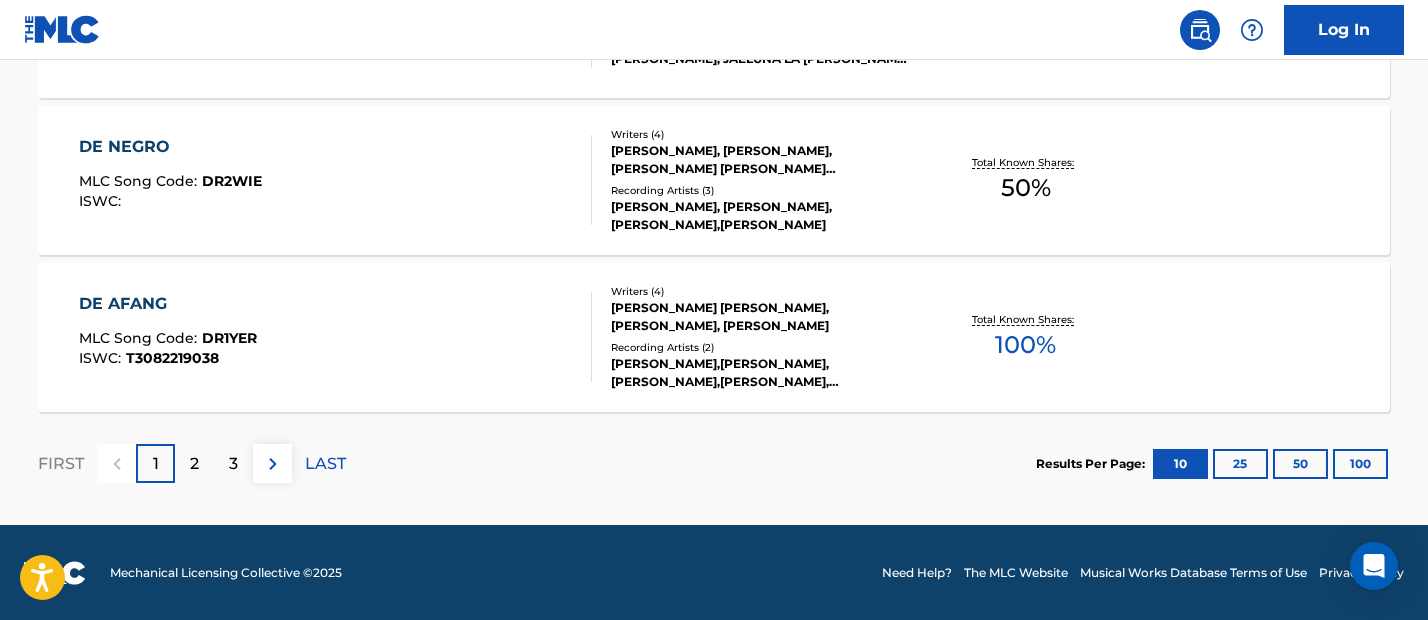 click on "DE NEGRO MLC Song Code : DR2WIE ISWC : Writers ( 4 ) [PERSON_NAME], [PERSON_NAME], [PERSON_NAME] [PERSON_NAME] [PERSON_NAME] Recording Artists ( 3 ) [PERSON_NAME], [PERSON_NAME], [PERSON_NAME],[PERSON_NAME] Total Known Shares: 50 %" at bounding box center [714, 180] 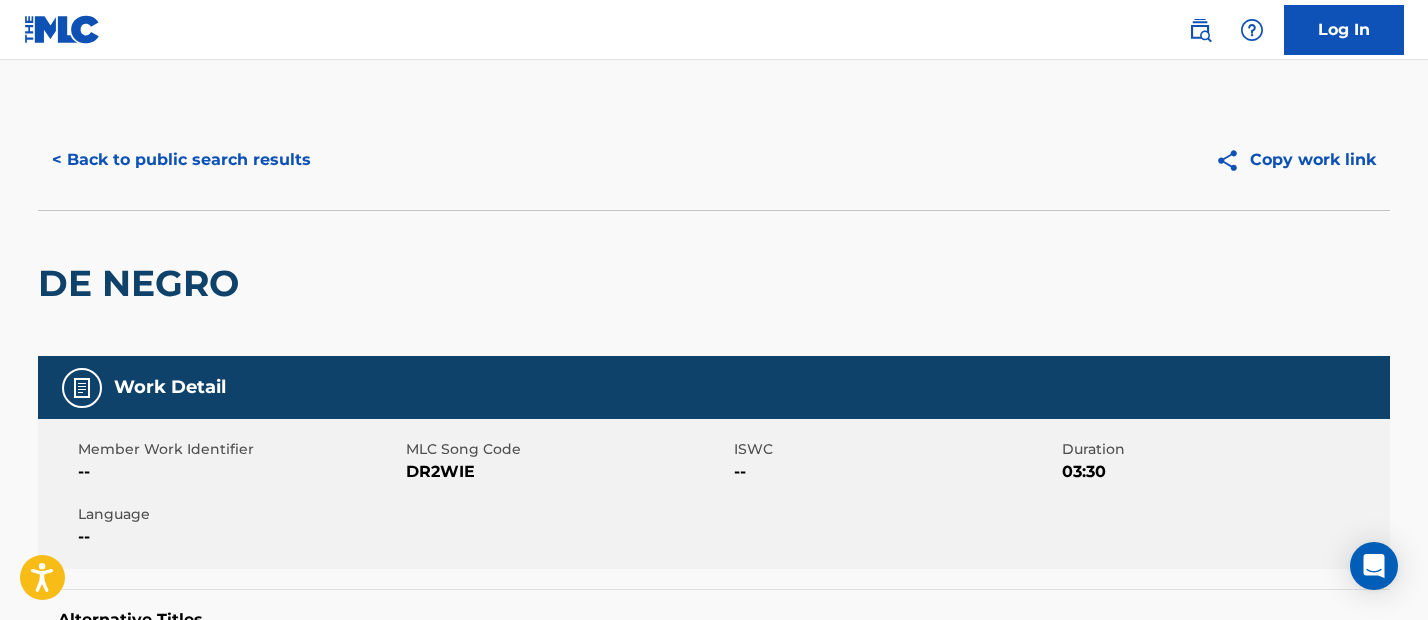 click on "< Back to public search results" at bounding box center [181, 160] 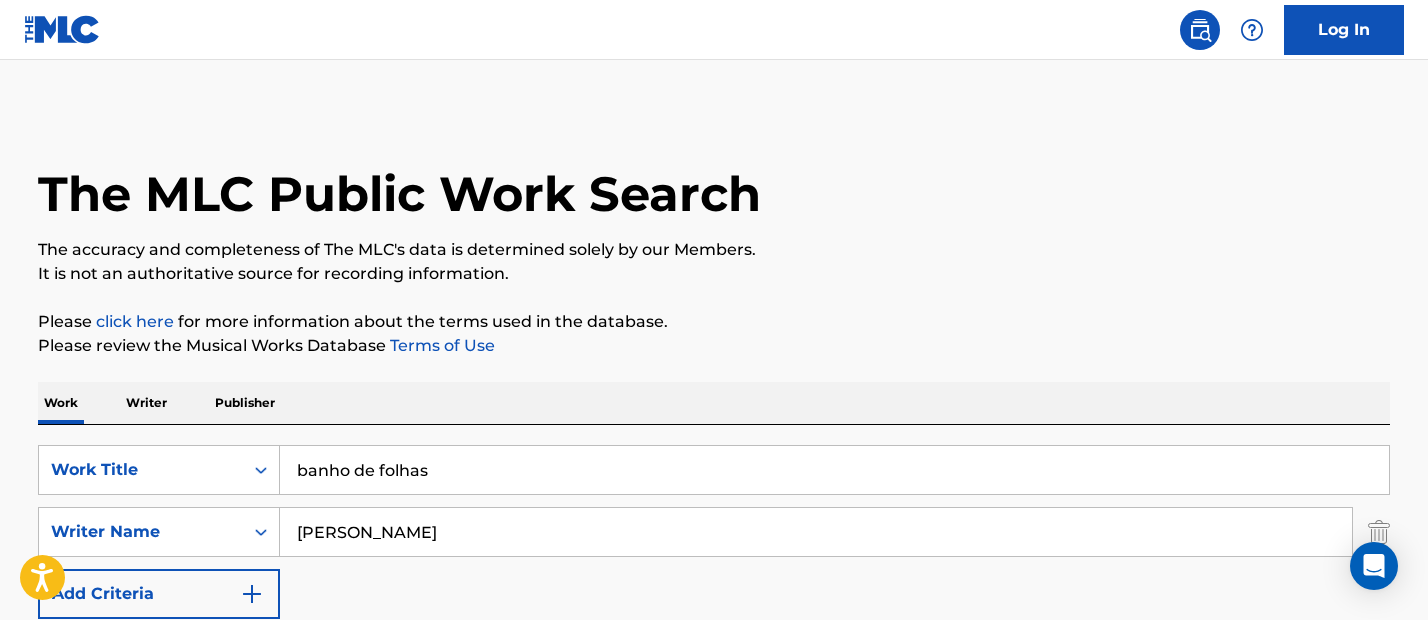 scroll, scrollTop: 292, scrollLeft: 0, axis: vertical 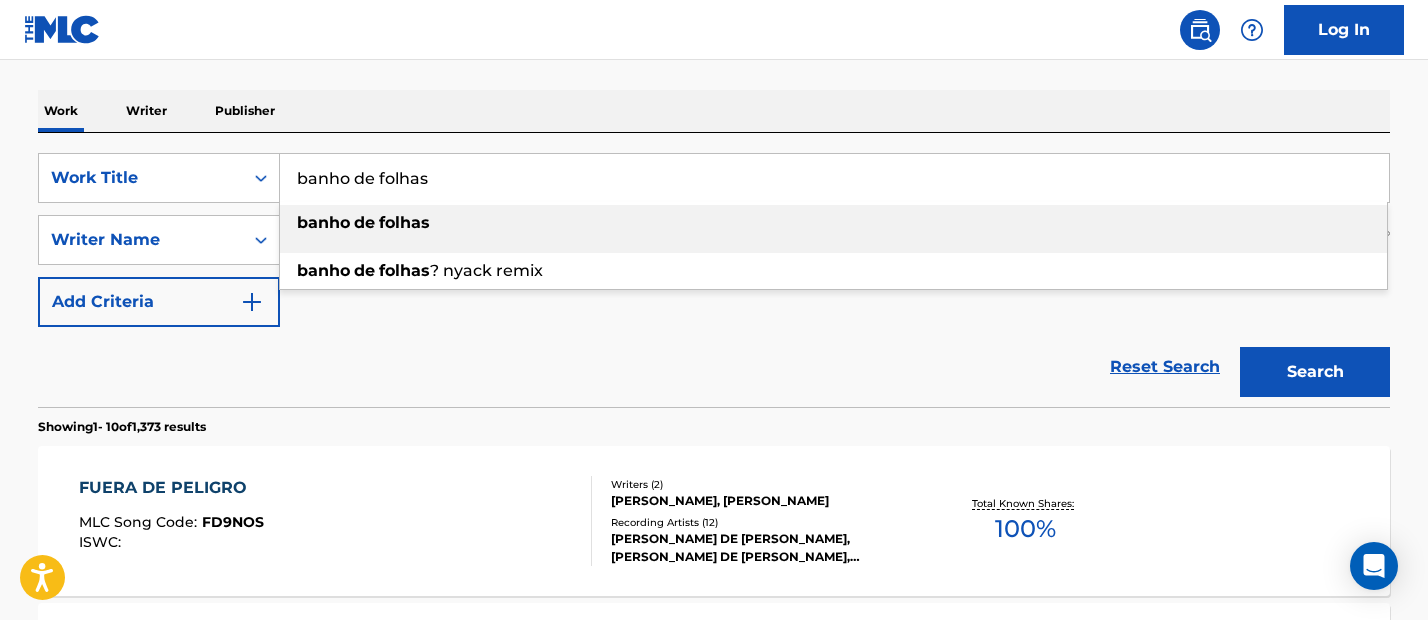 drag, startPoint x: 484, startPoint y: 176, endPoint x: 427, endPoint y: 169, distance: 57.428215 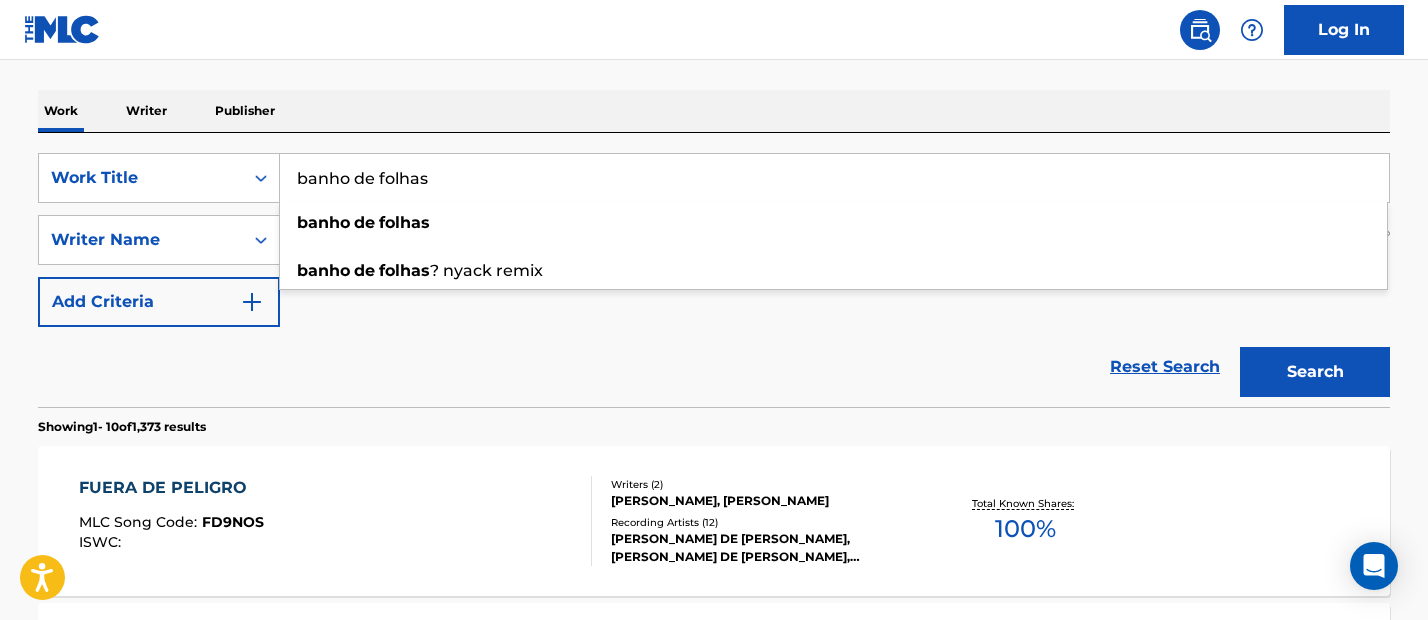 click on "FUERA DE PELIGRO MLC Song Code : FD9NOS ISWC : Writers ( 2 ) [PERSON_NAME], [PERSON_NAME] Recording Artists ( 12 ) [PERSON_NAME] DE [PERSON_NAME], [PERSON_NAME] DE [PERSON_NAME], [PERSON_NAME], [PERSON_NAME], [PERSON_NAME] DE [PERSON_NAME] Total Known Shares: 100 %" at bounding box center [714, 521] 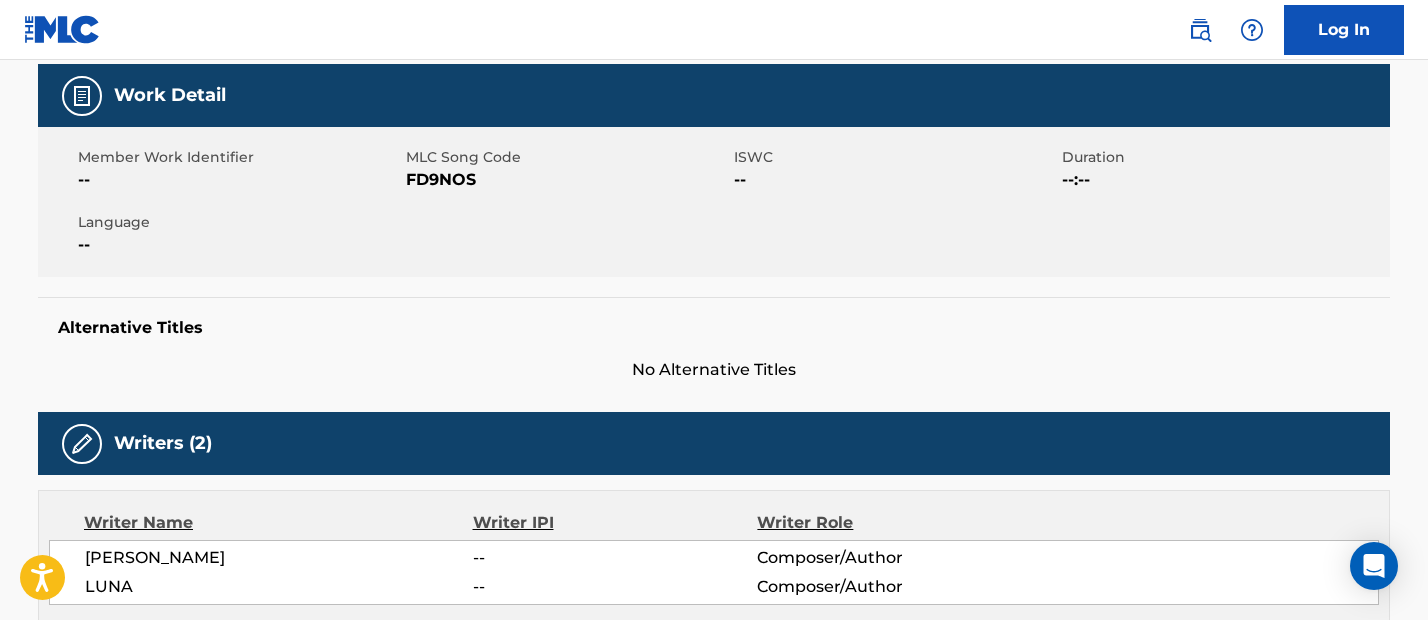 scroll, scrollTop: 0, scrollLeft: 0, axis: both 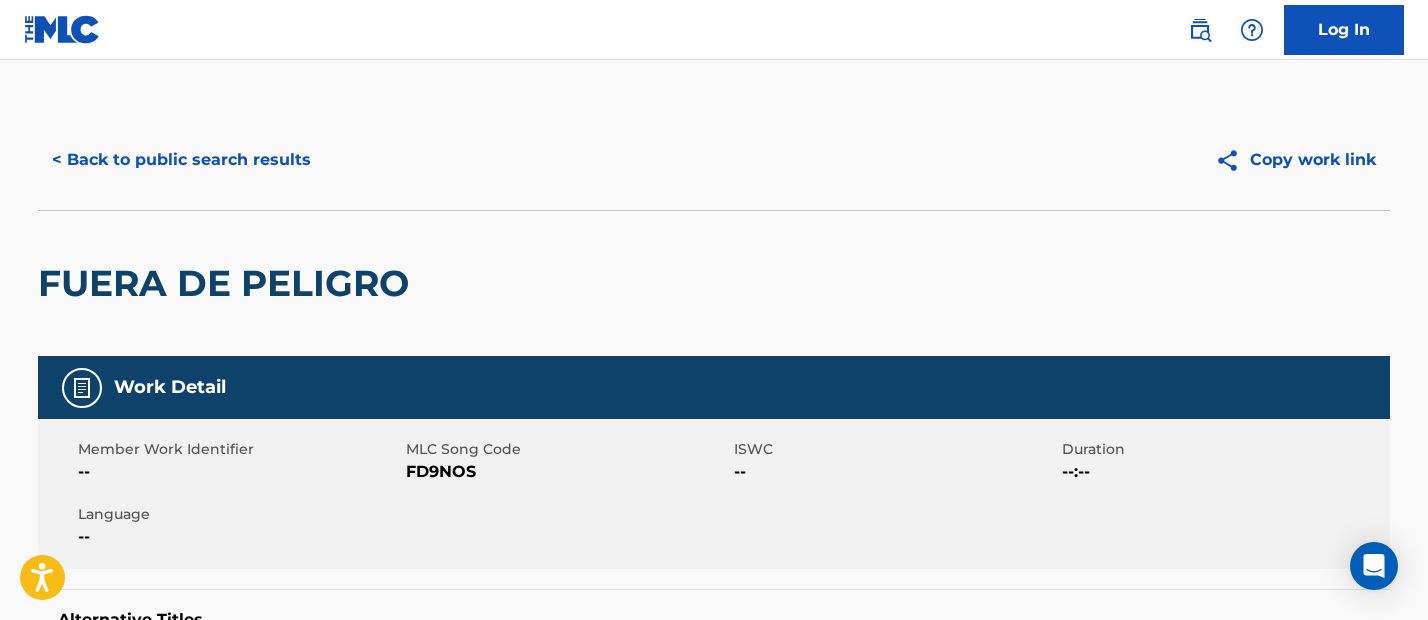 click on "< Back to public search results" at bounding box center [181, 160] 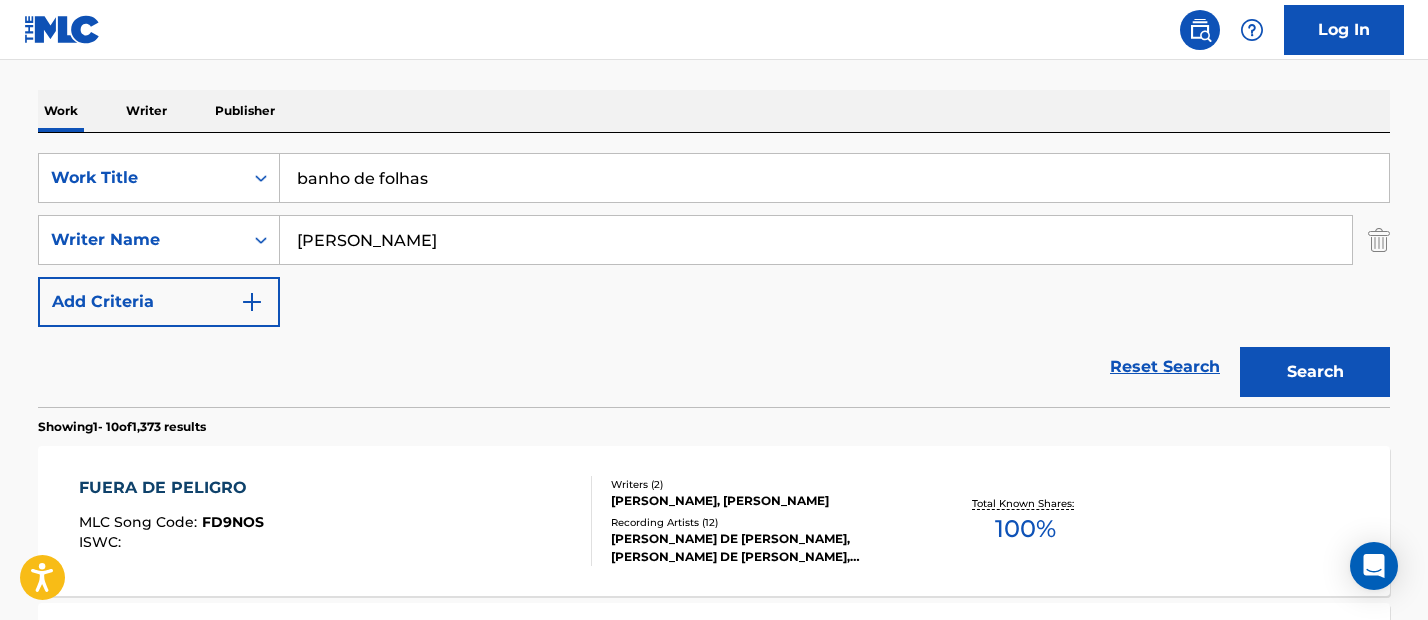 click on "[PERSON_NAME]" at bounding box center [816, 240] 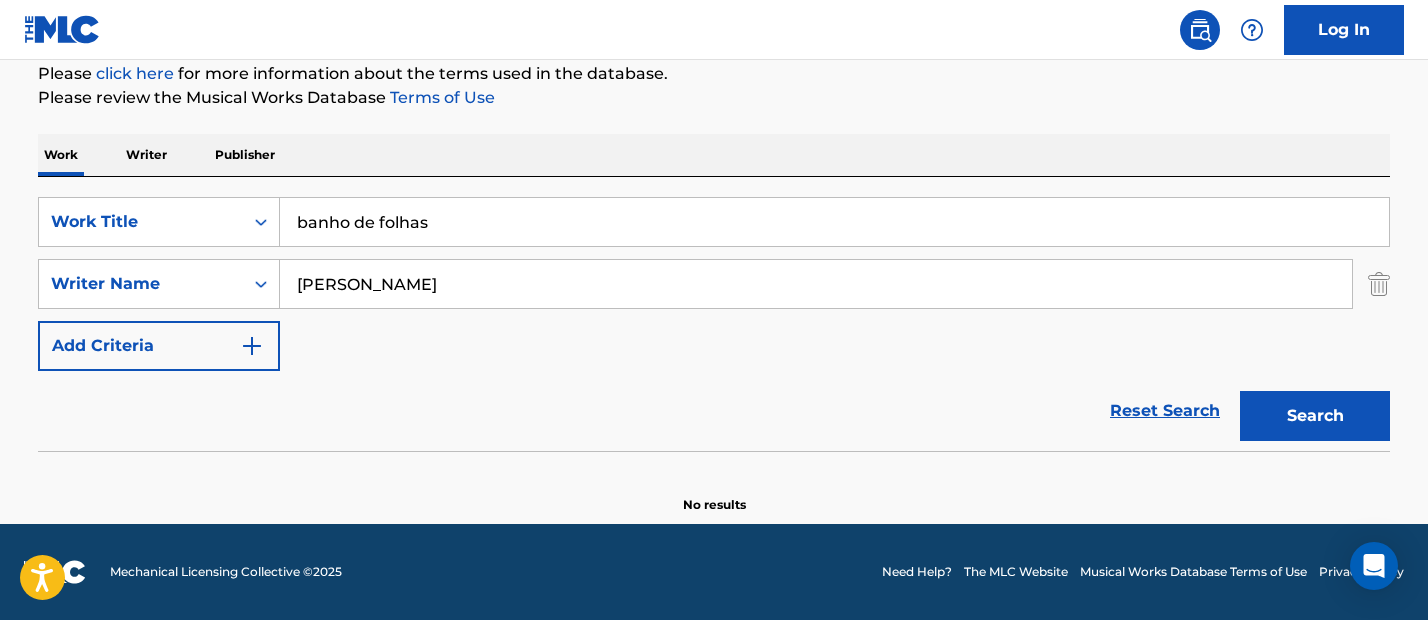 scroll, scrollTop: 248, scrollLeft: 0, axis: vertical 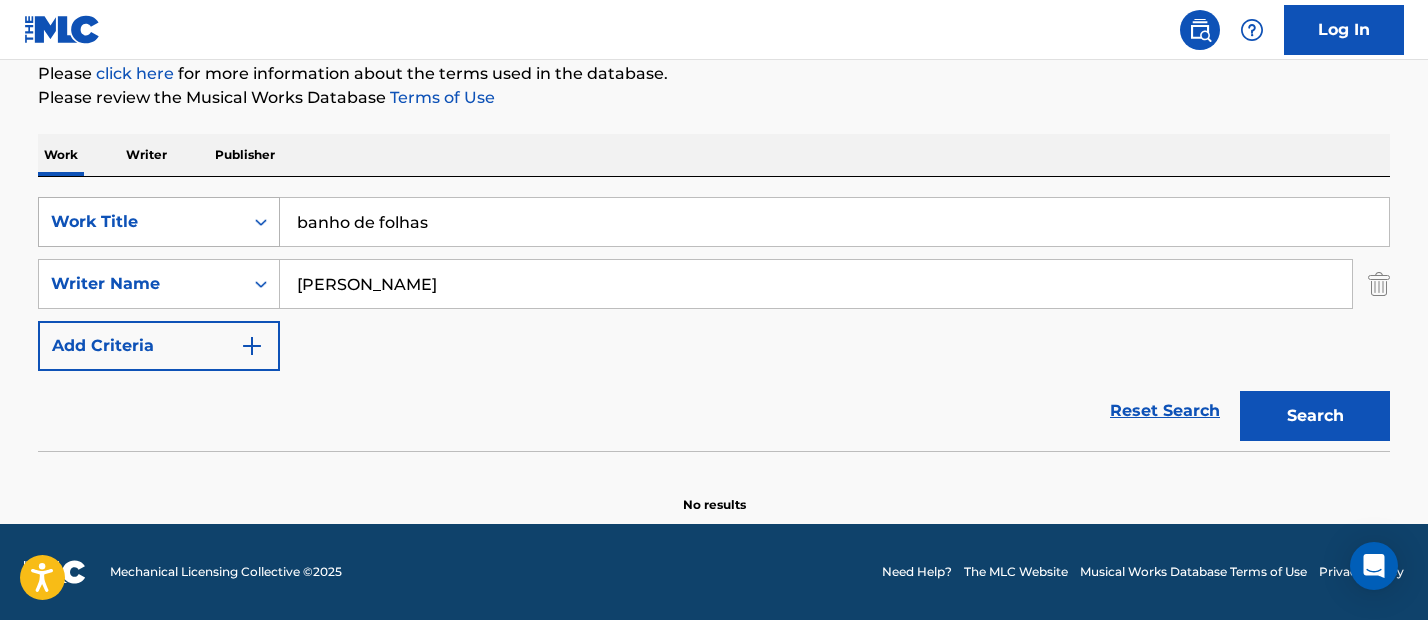 drag, startPoint x: 476, startPoint y: 229, endPoint x: 225, endPoint y: 205, distance: 252.1448 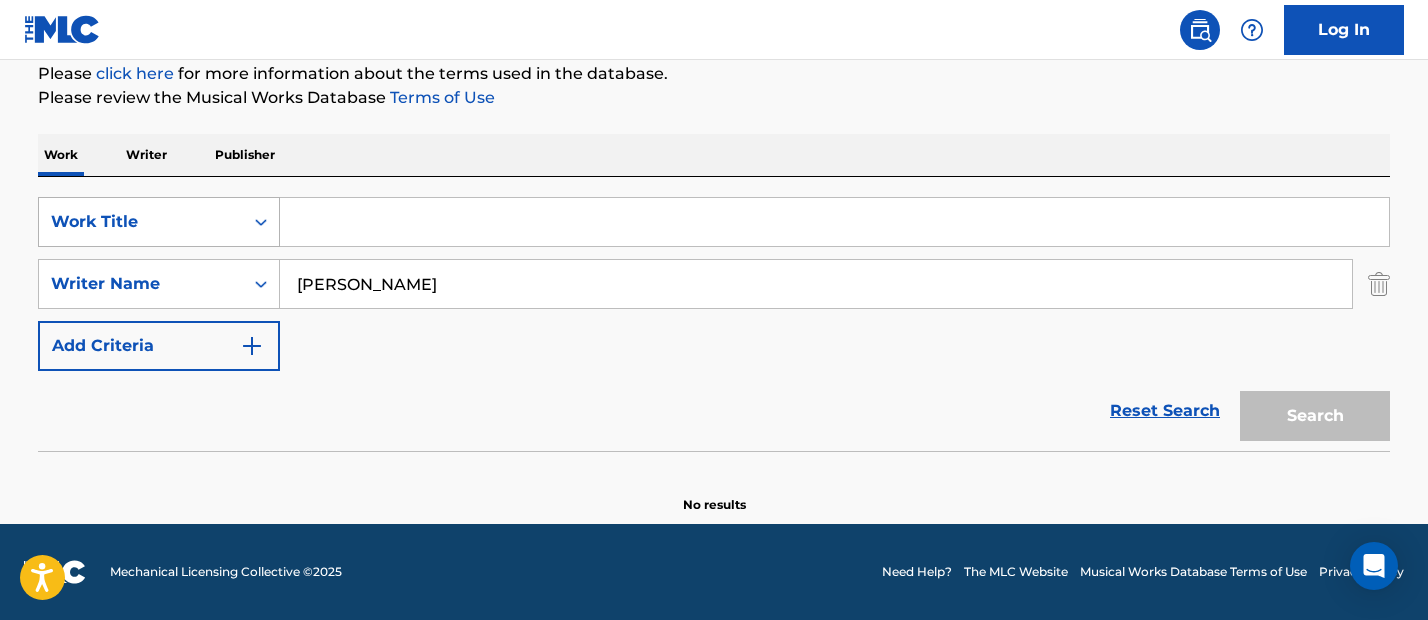 click on "Work Title" at bounding box center (141, 222) 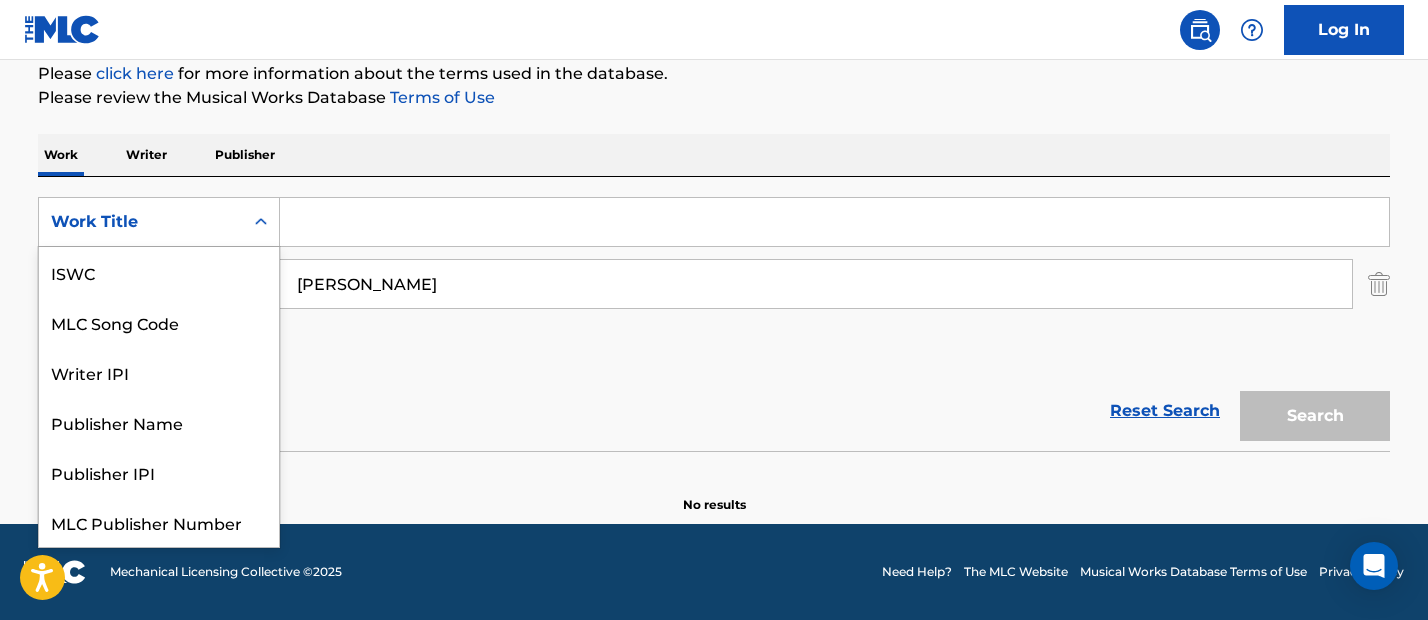 scroll, scrollTop: 50, scrollLeft: 0, axis: vertical 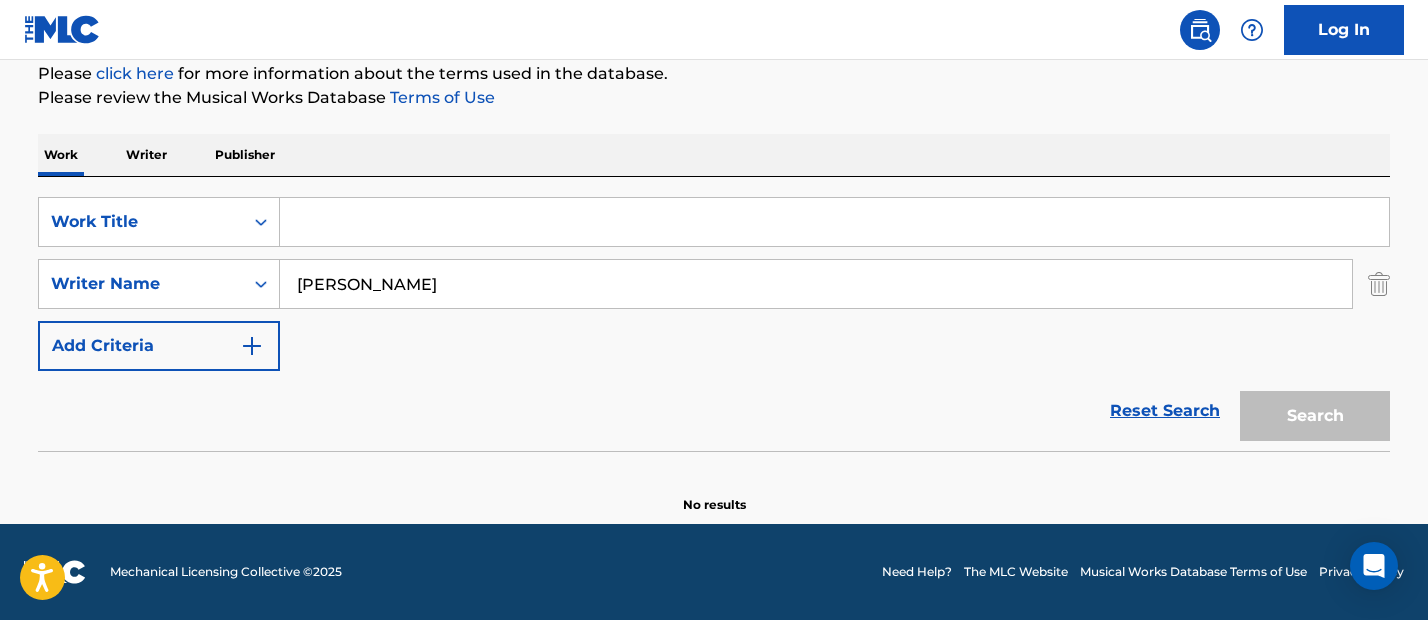 click on "No results" at bounding box center (714, 488) 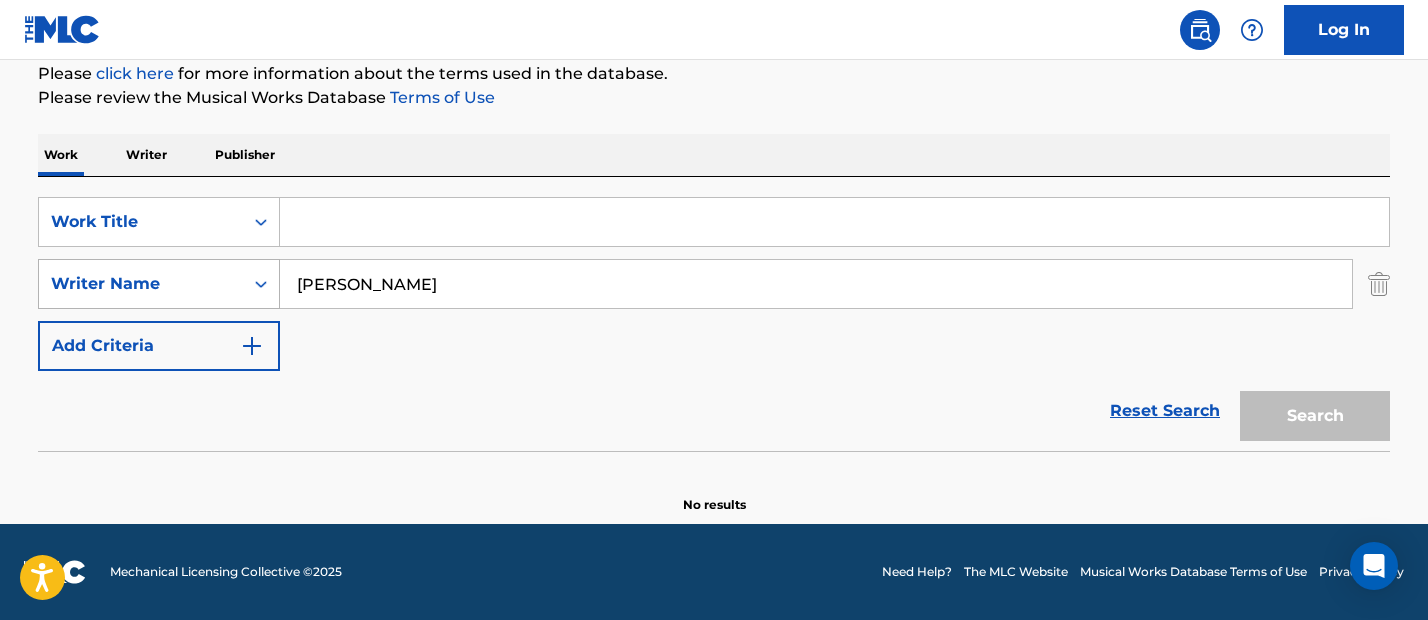 drag, startPoint x: 444, startPoint y: 273, endPoint x: 189, endPoint y: 259, distance: 255.38402 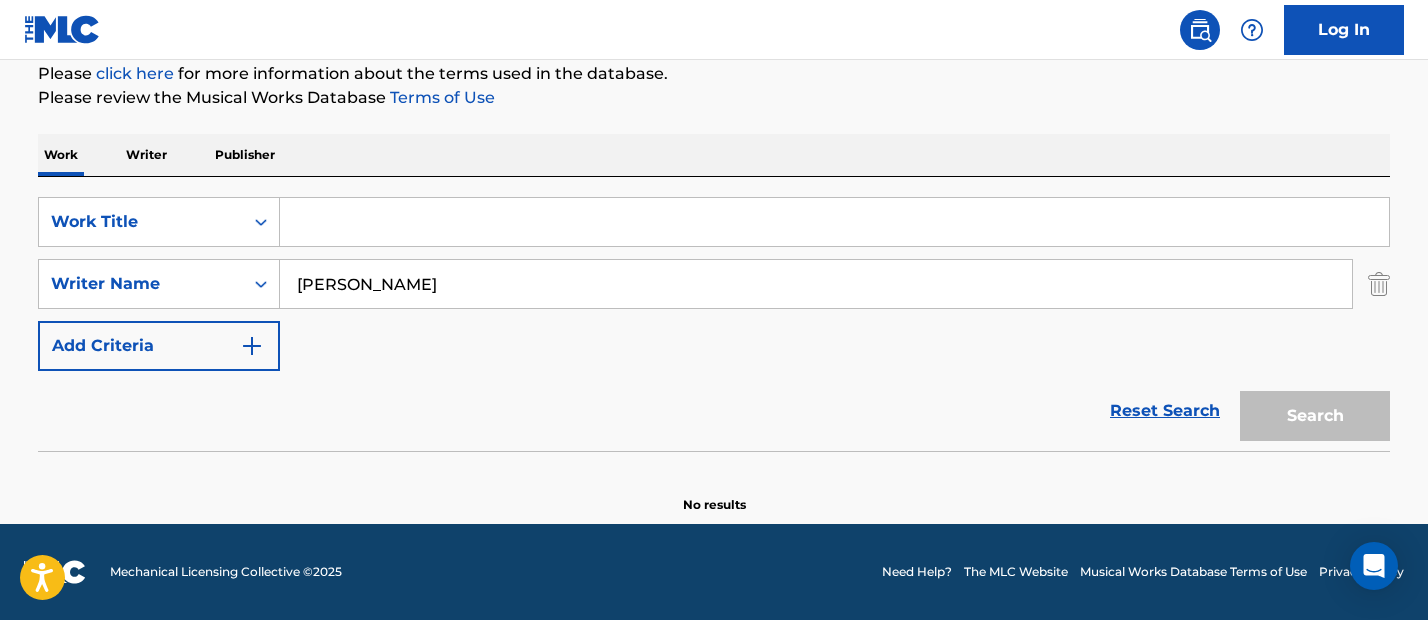 click at bounding box center (834, 222) 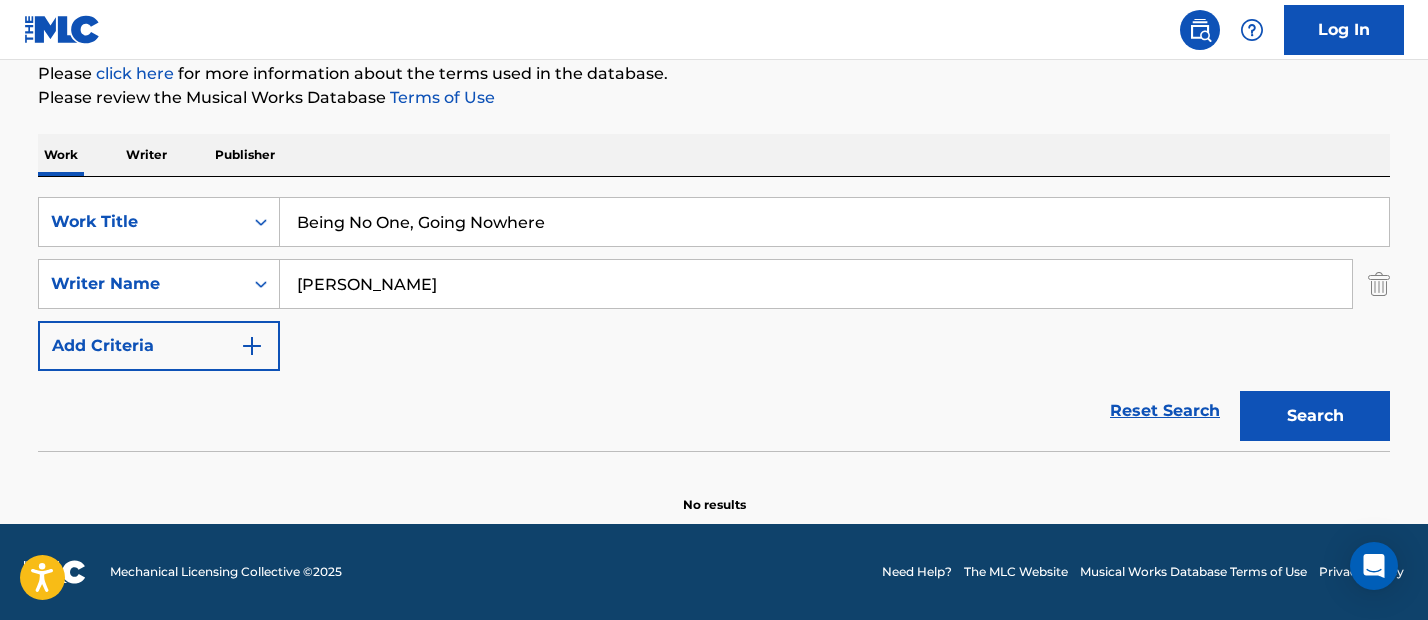 type on "Being No One, Going Nowhere" 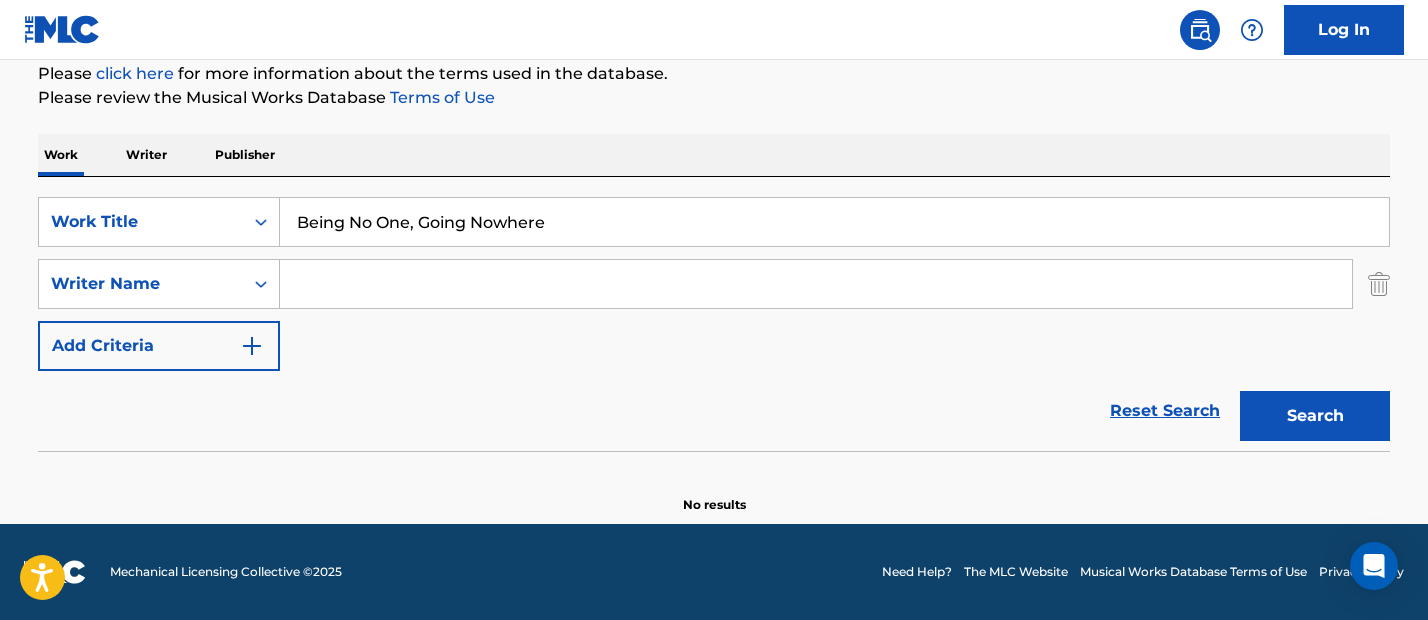 type 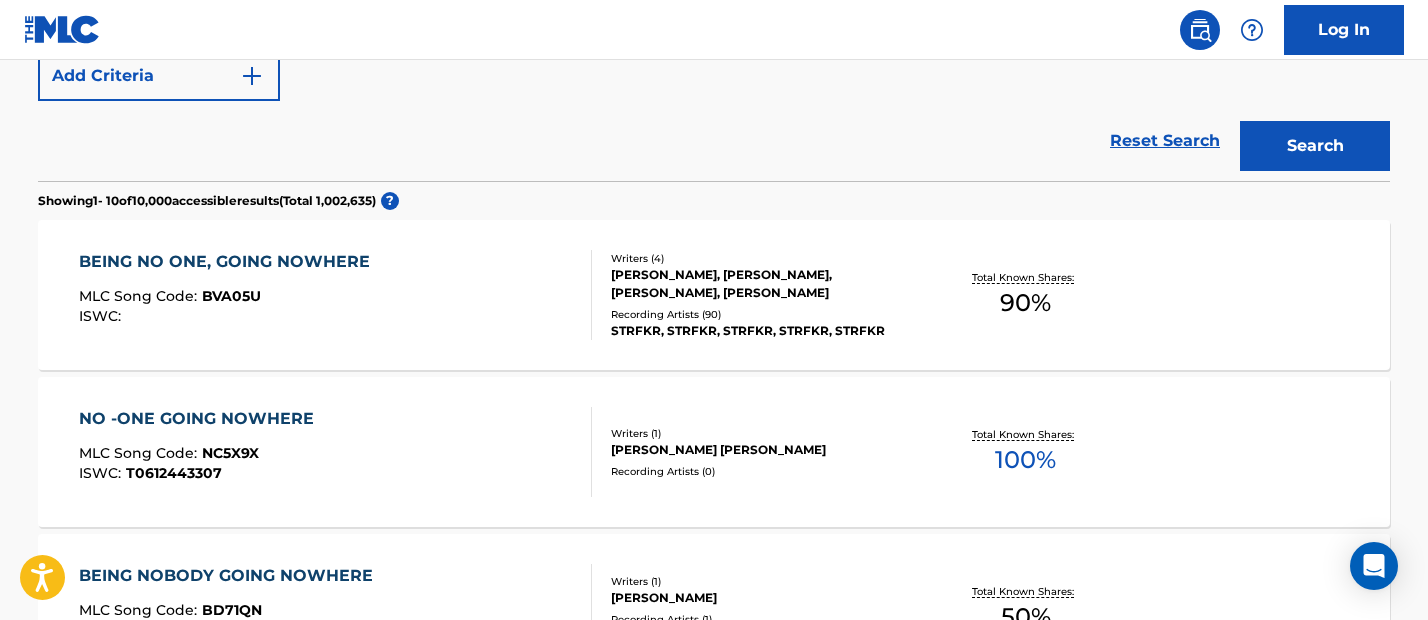 scroll, scrollTop: 519, scrollLeft: 0, axis: vertical 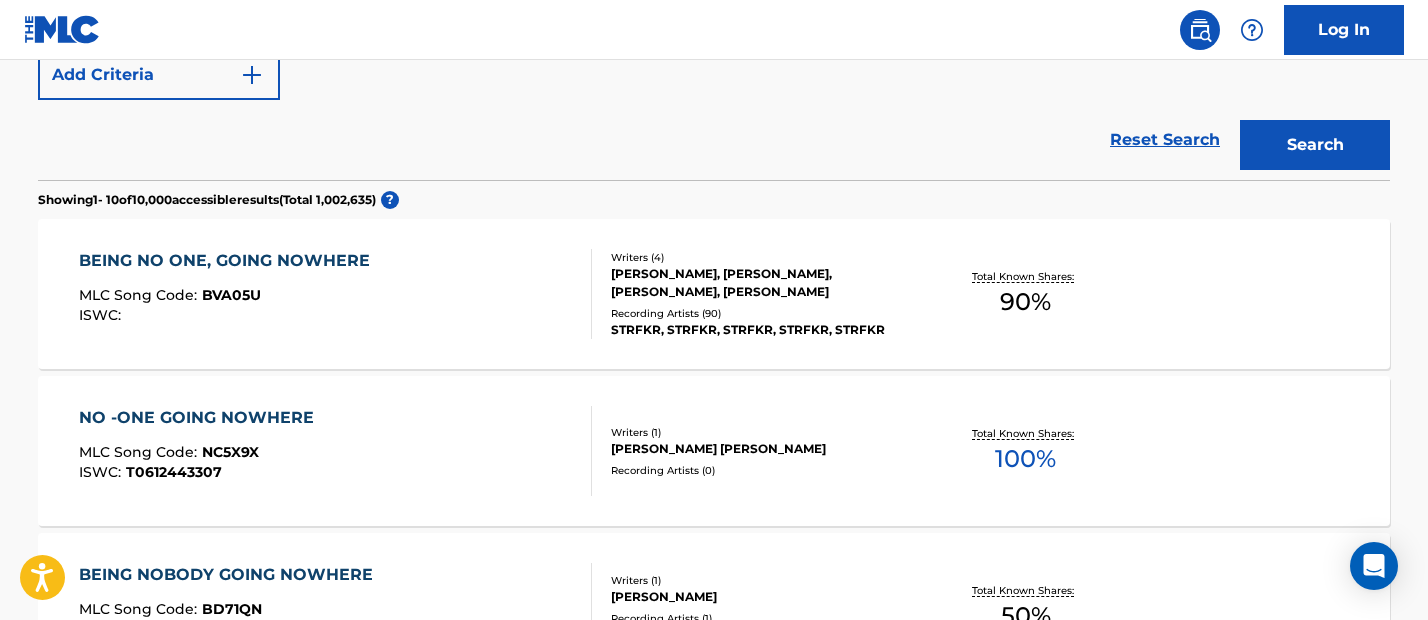 click on "BEING NO ONE, GOING NOWHERE MLC Song Code : BVA05U ISWC :" at bounding box center [336, 294] 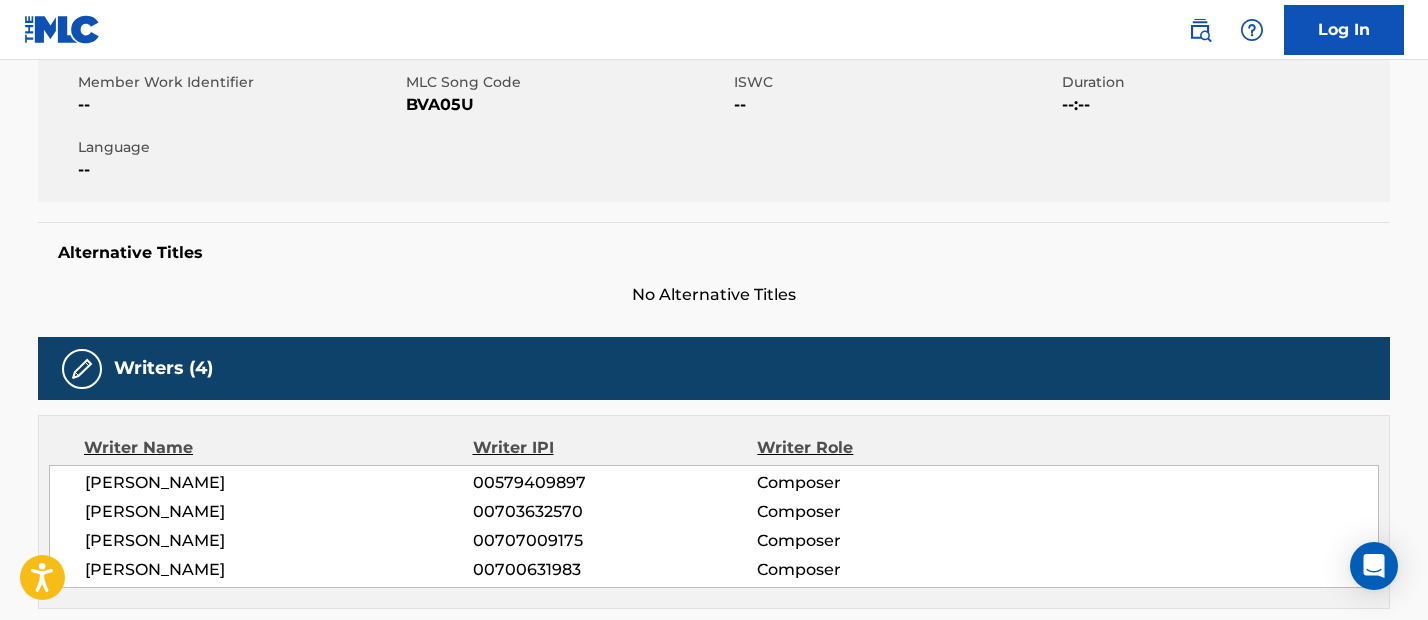 scroll, scrollTop: 234, scrollLeft: 0, axis: vertical 